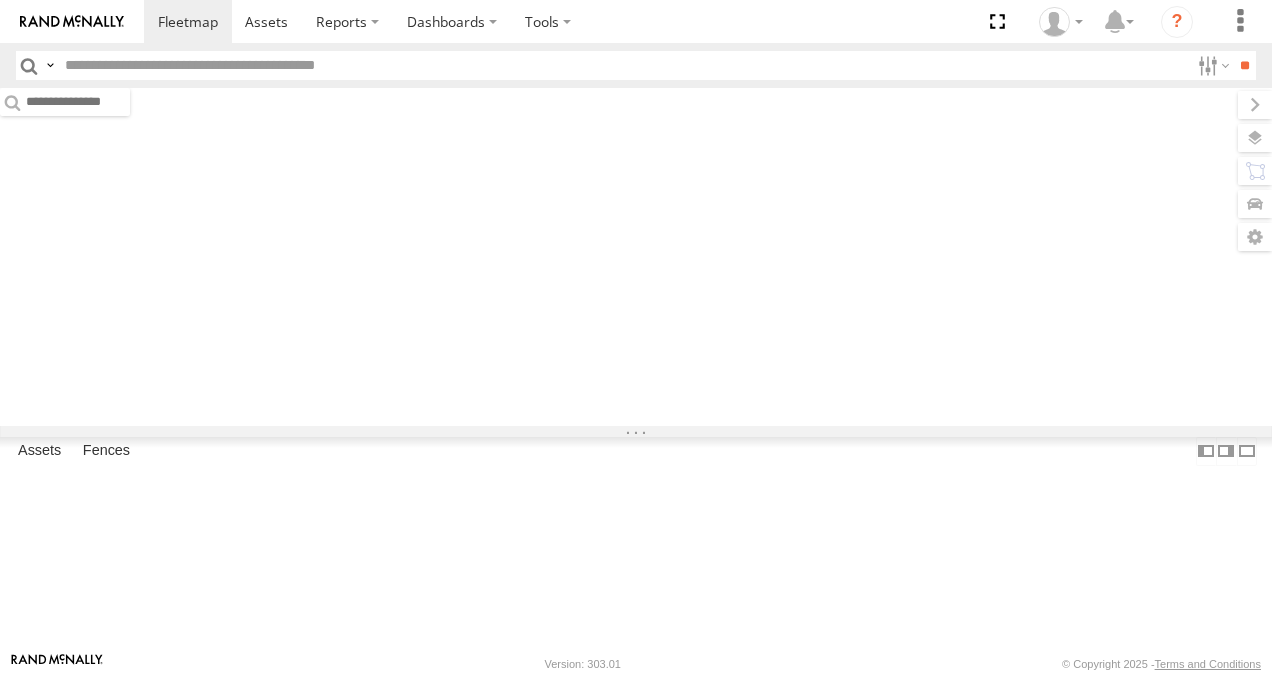 scroll, scrollTop: 0, scrollLeft: 0, axis: both 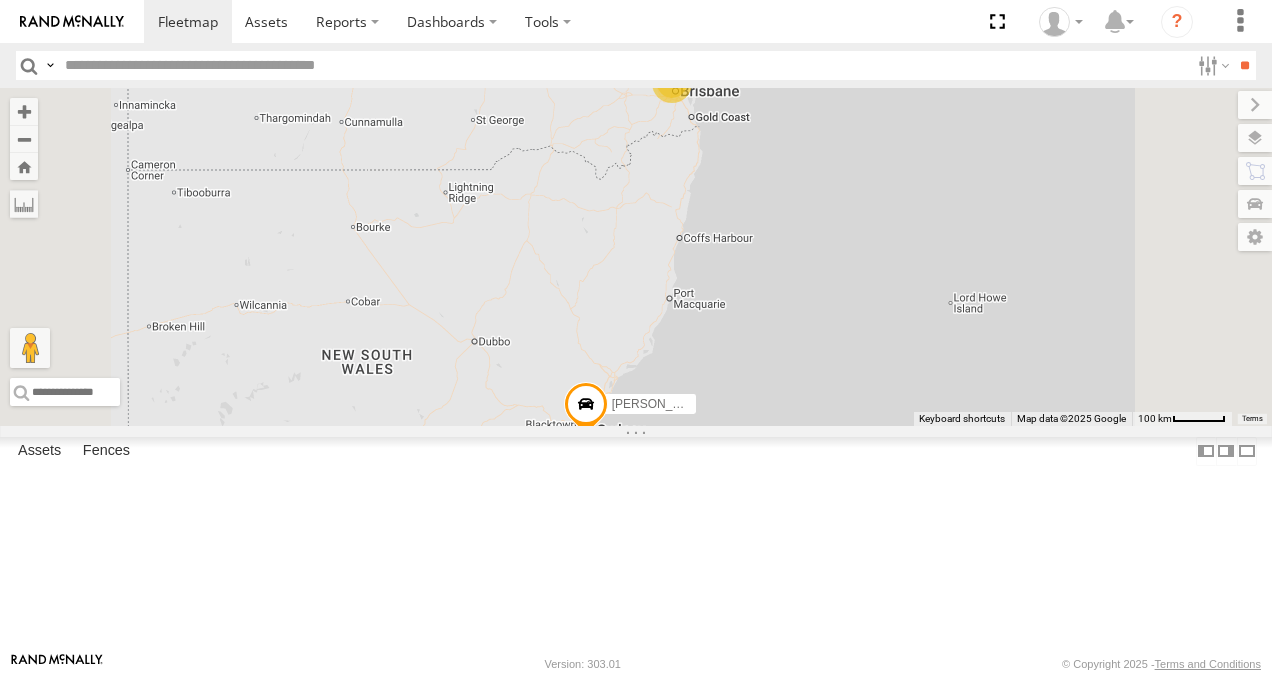 click at bounding box center (0, 0) 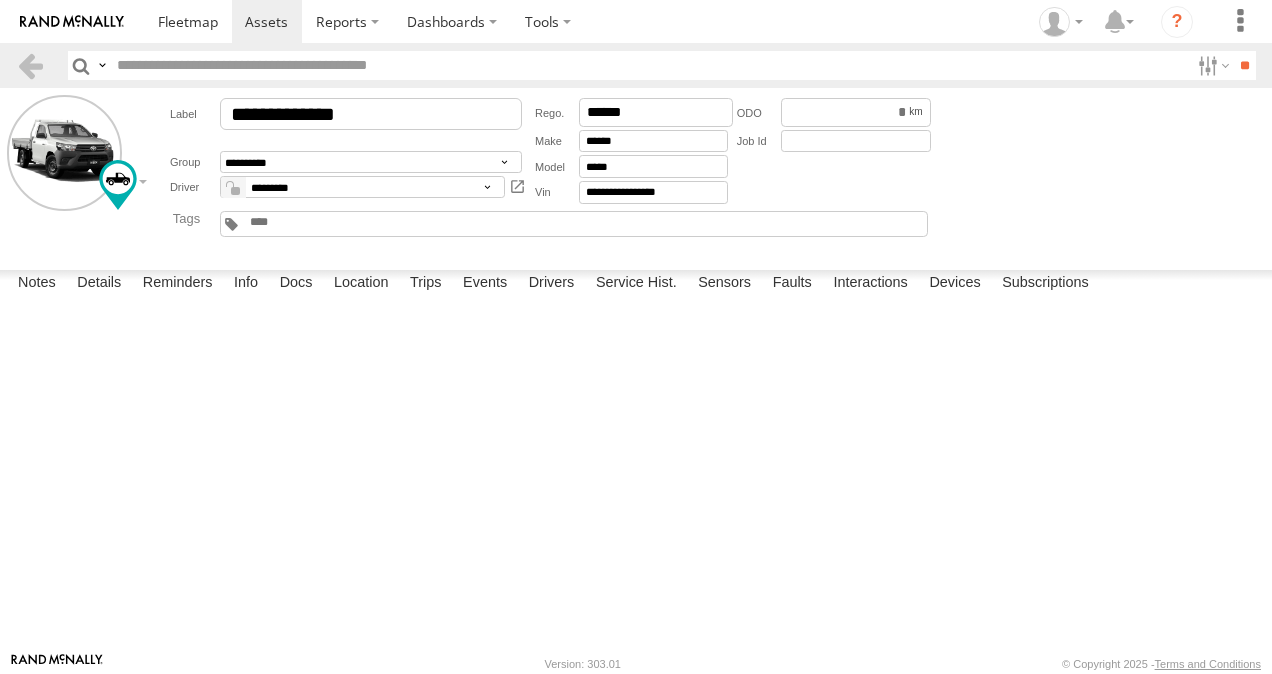 scroll, scrollTop: 0, scrollLeft: 0, axis: both 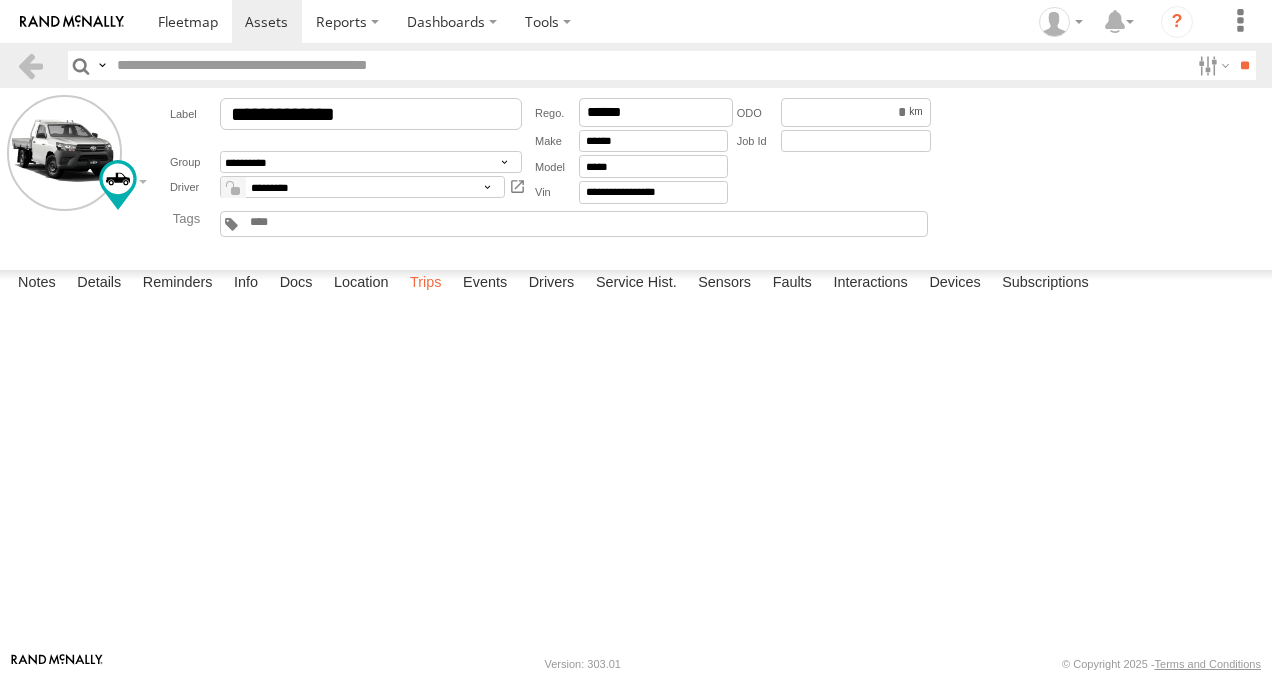 click on "Trips" at bounding box center [426, 284] 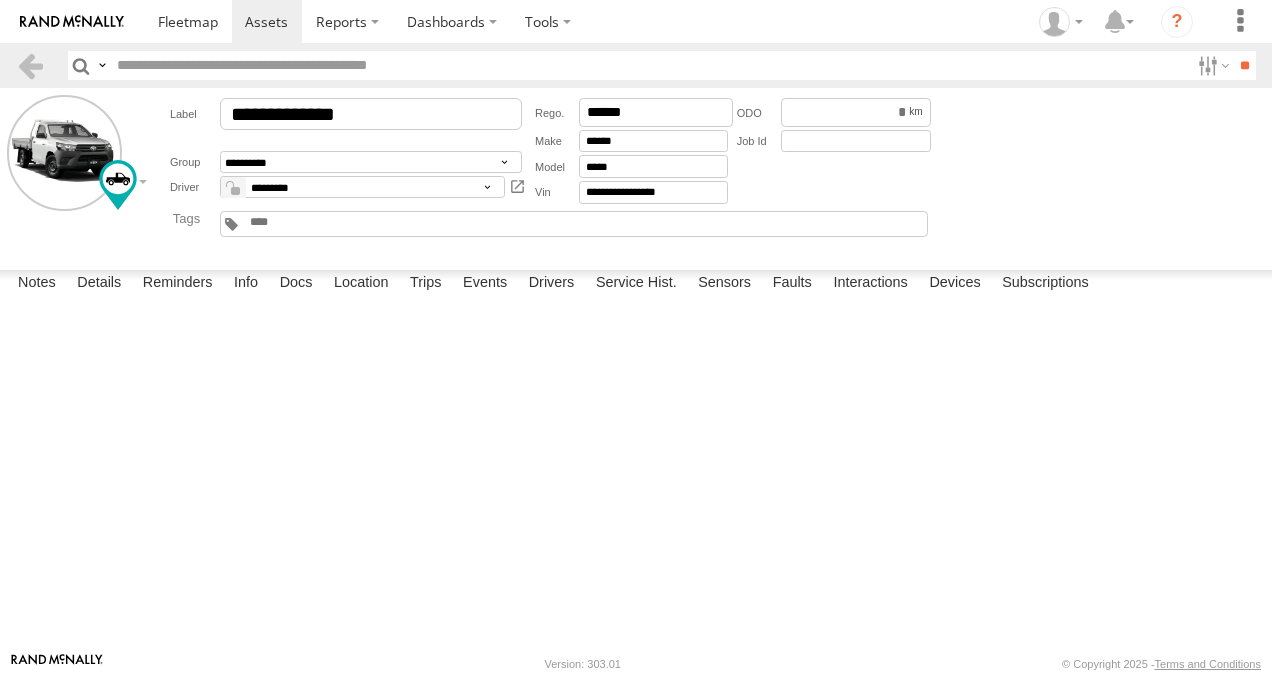 scroll, scrollTop: 700, scrollLeft: 0, axis: vertical 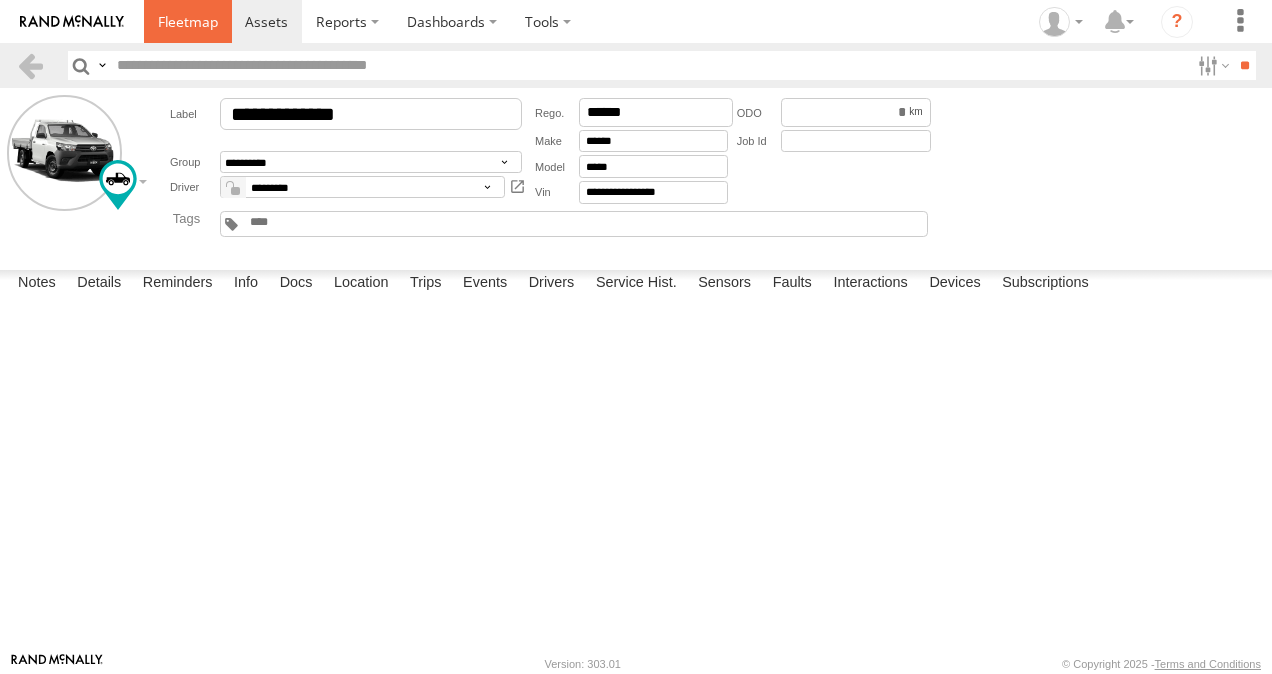 click at bounding box center [188, 21] 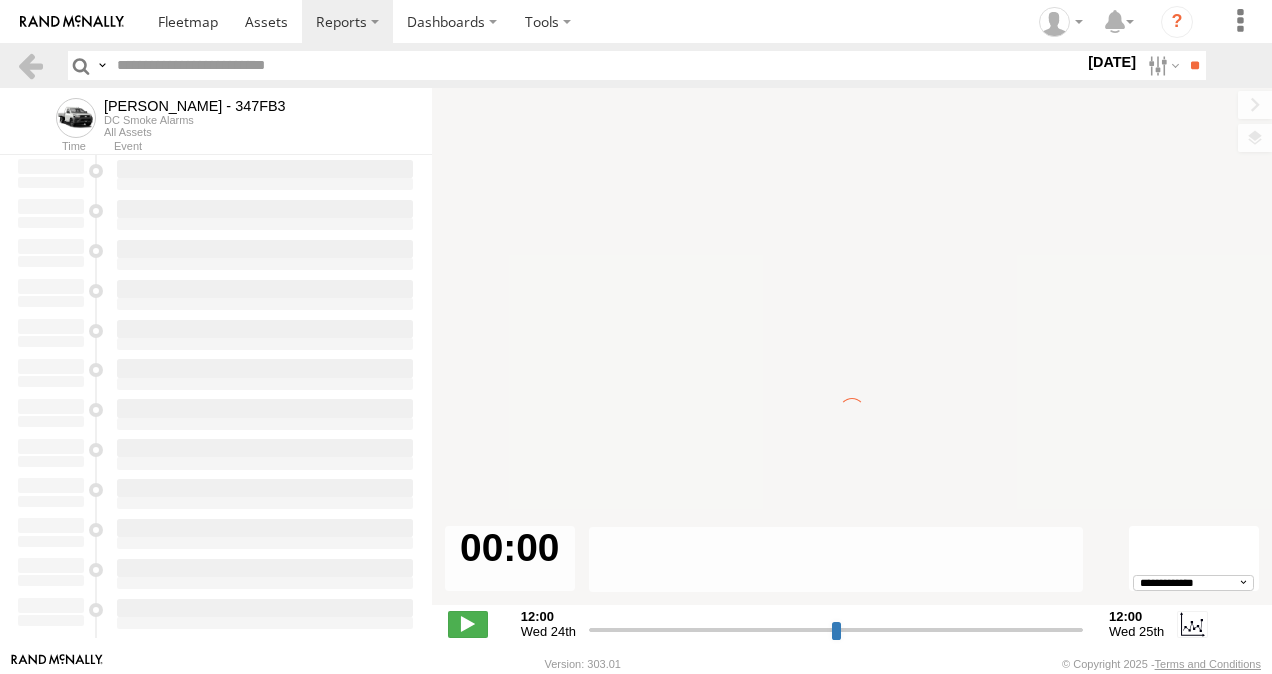 scroll, scrollTop: 0, scrollLeft: 0, axis: both 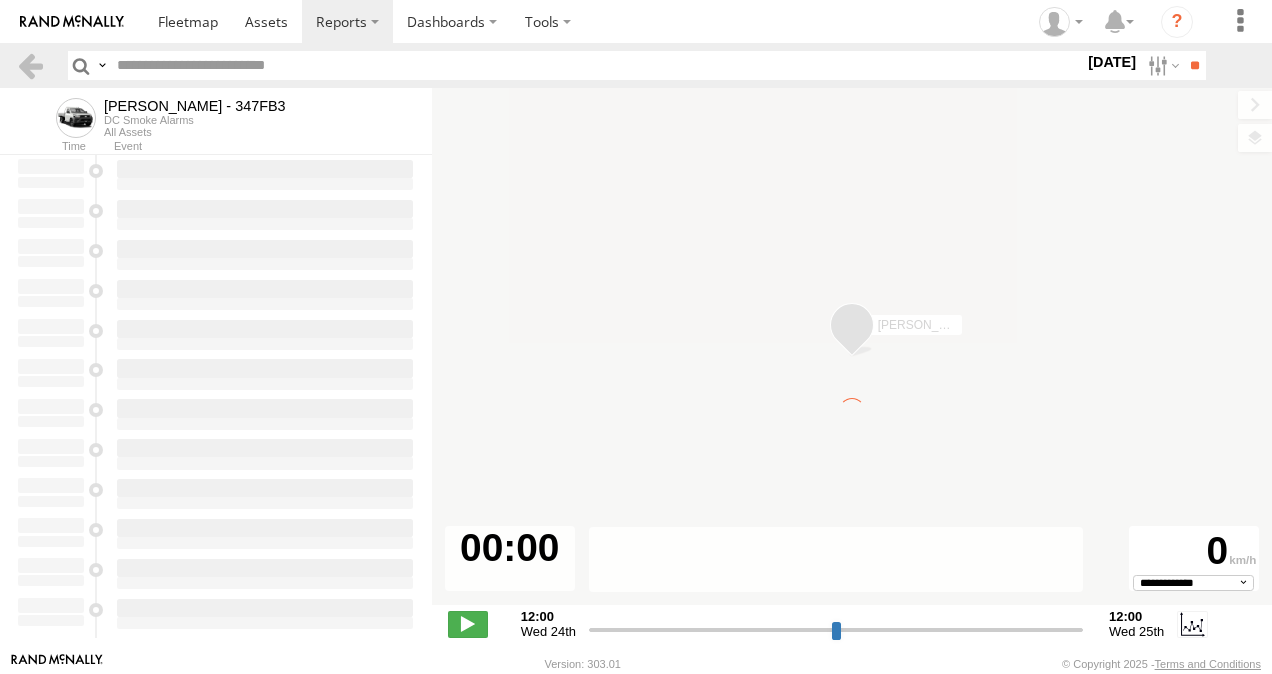 type on "**********" 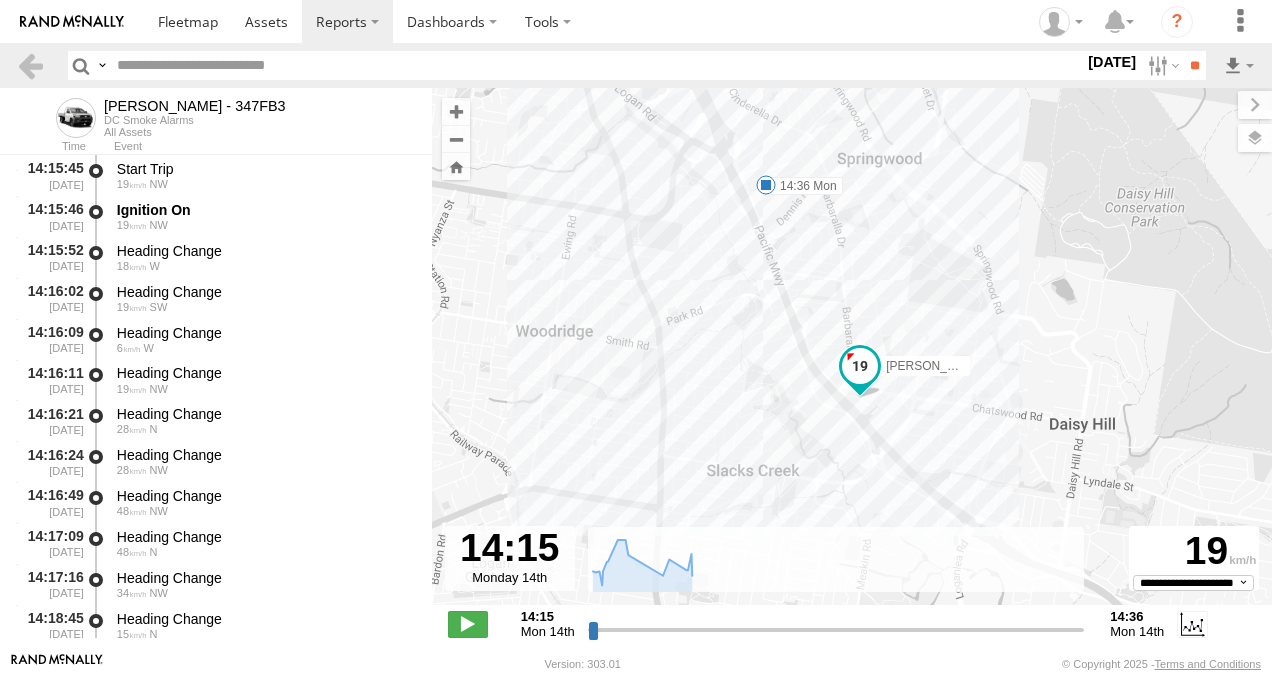 drag, startPoint x: 874, startPoint y: 372, endPoint x: 848, endPoint y: 294, distance: 82.219215 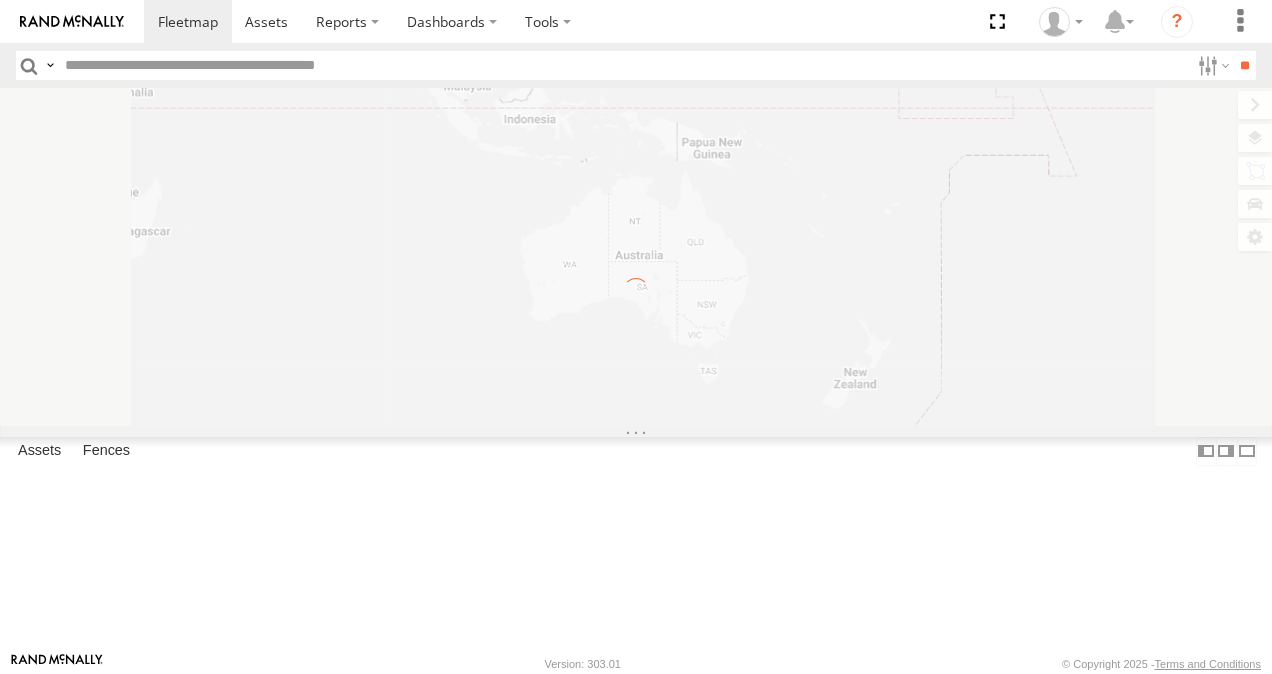 scroll, scrollTop: 0, scrollLeft: 0, axis: both 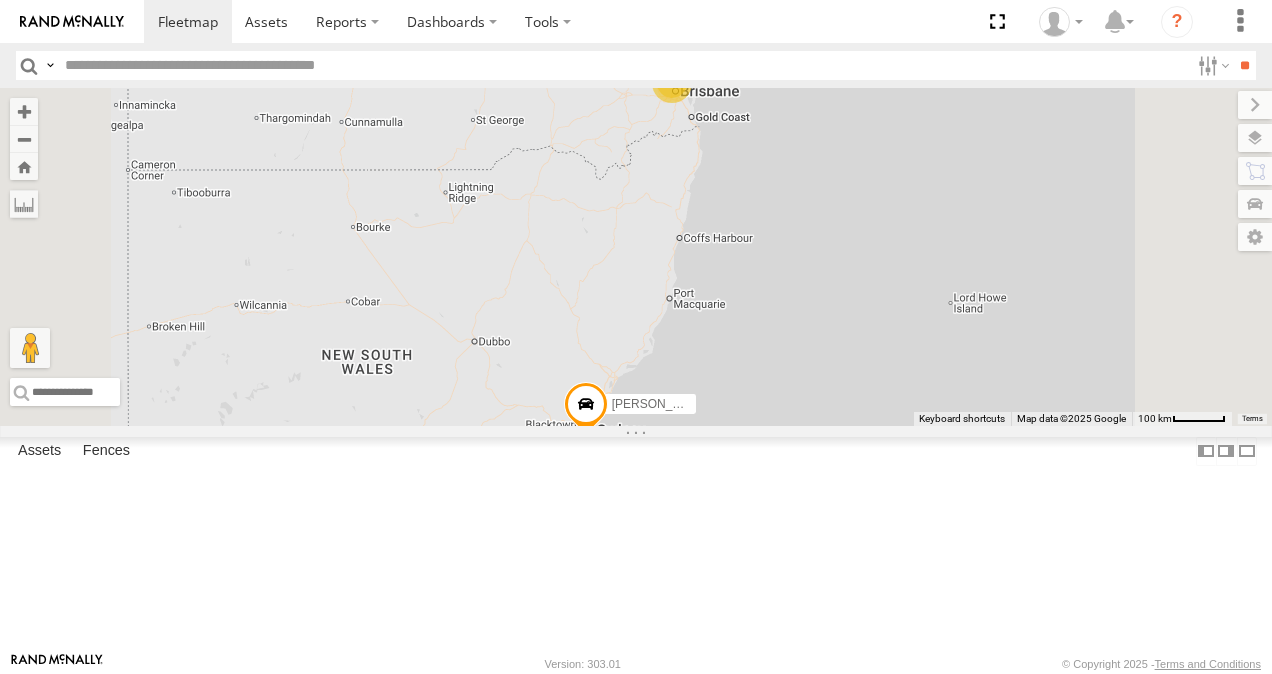 click at bounding box center (0, 0) 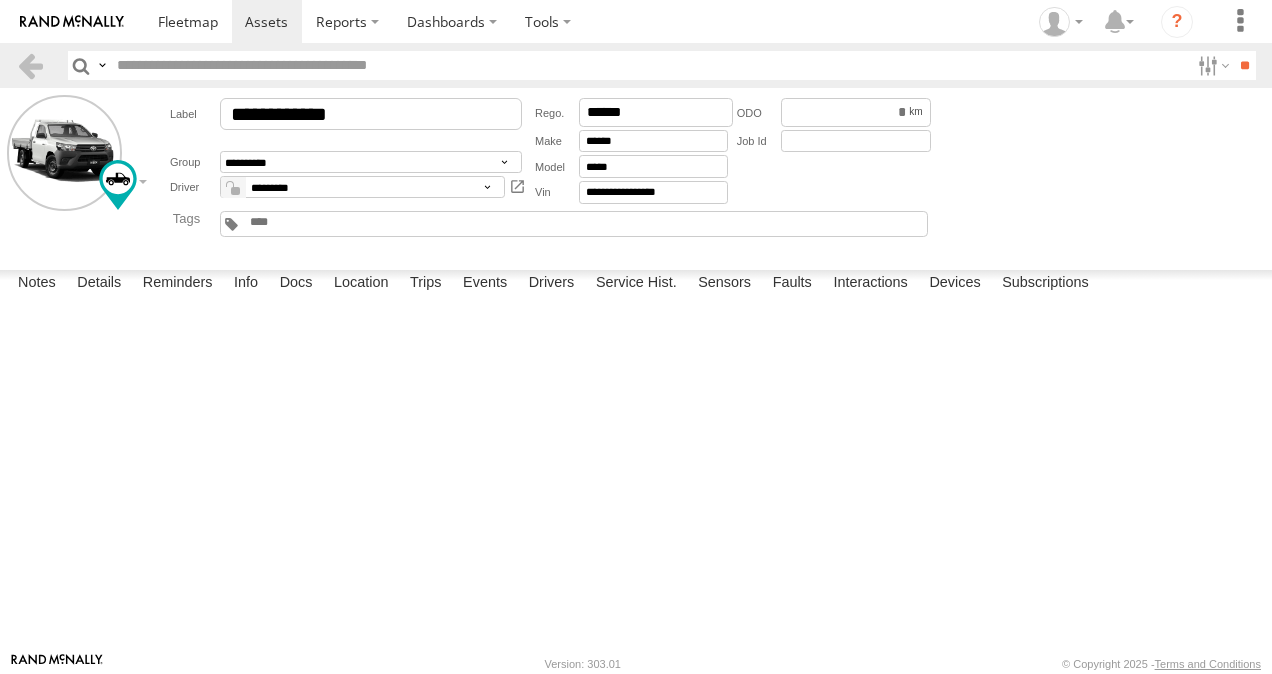 scroll, scrollTop: 0, scrollLeft: 0, axis: both 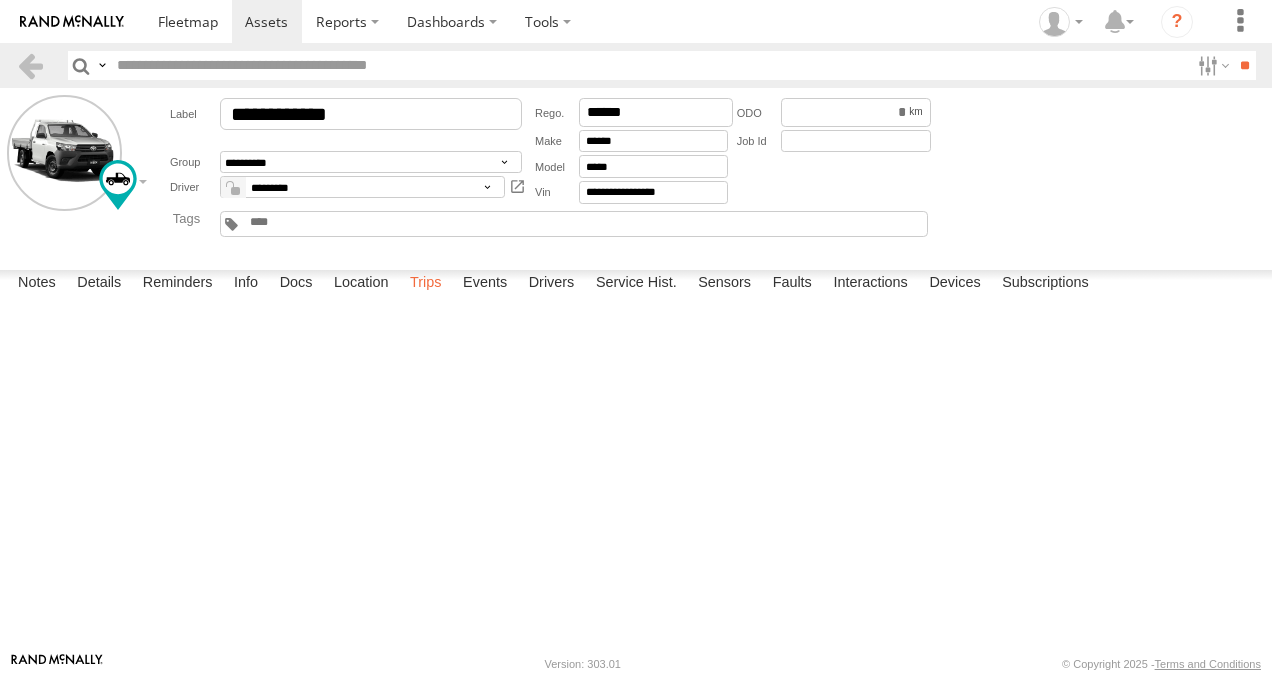 click on "Trips" at bounding box center [426, 284] 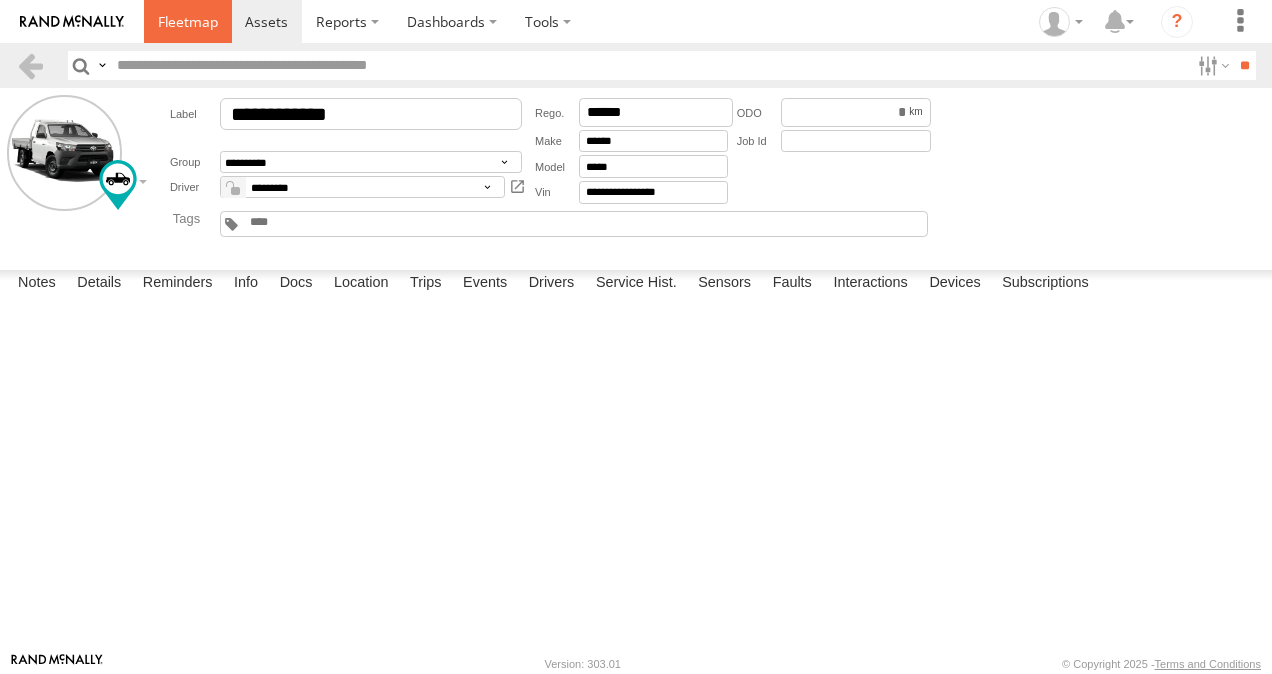 click at bounding box center [188, 21] 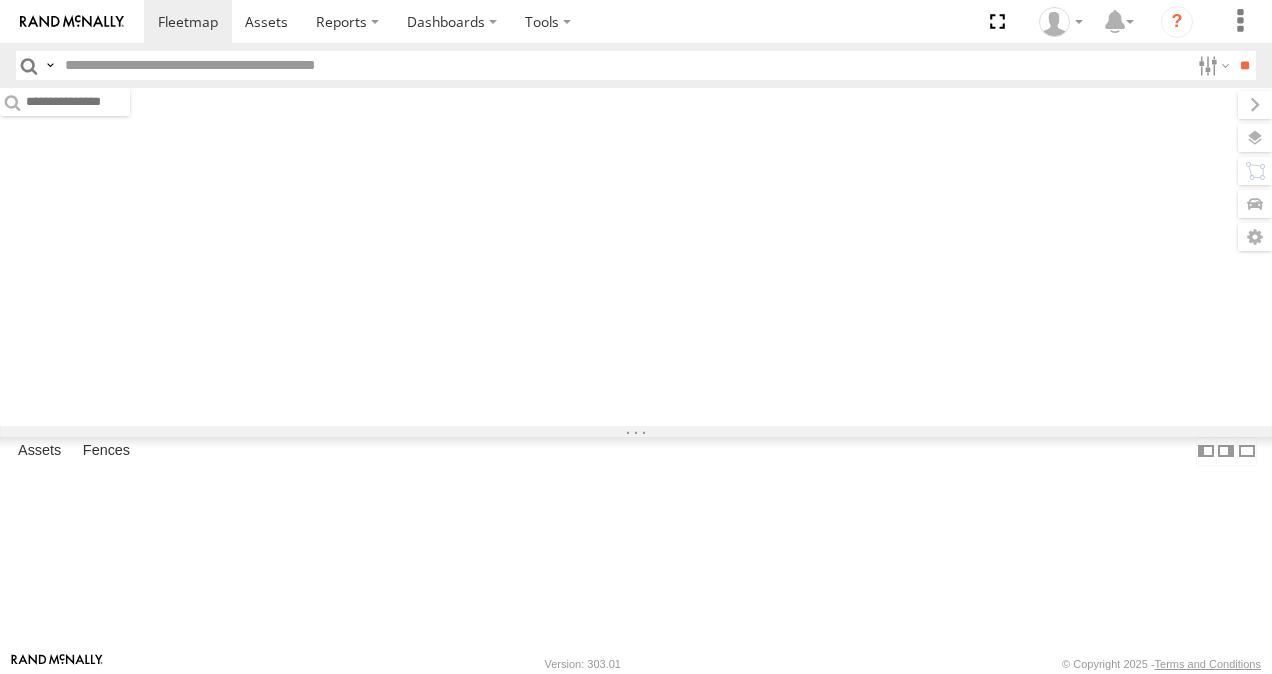 scroll, scrollTop: 0, scrollLeft: 0, axis: both 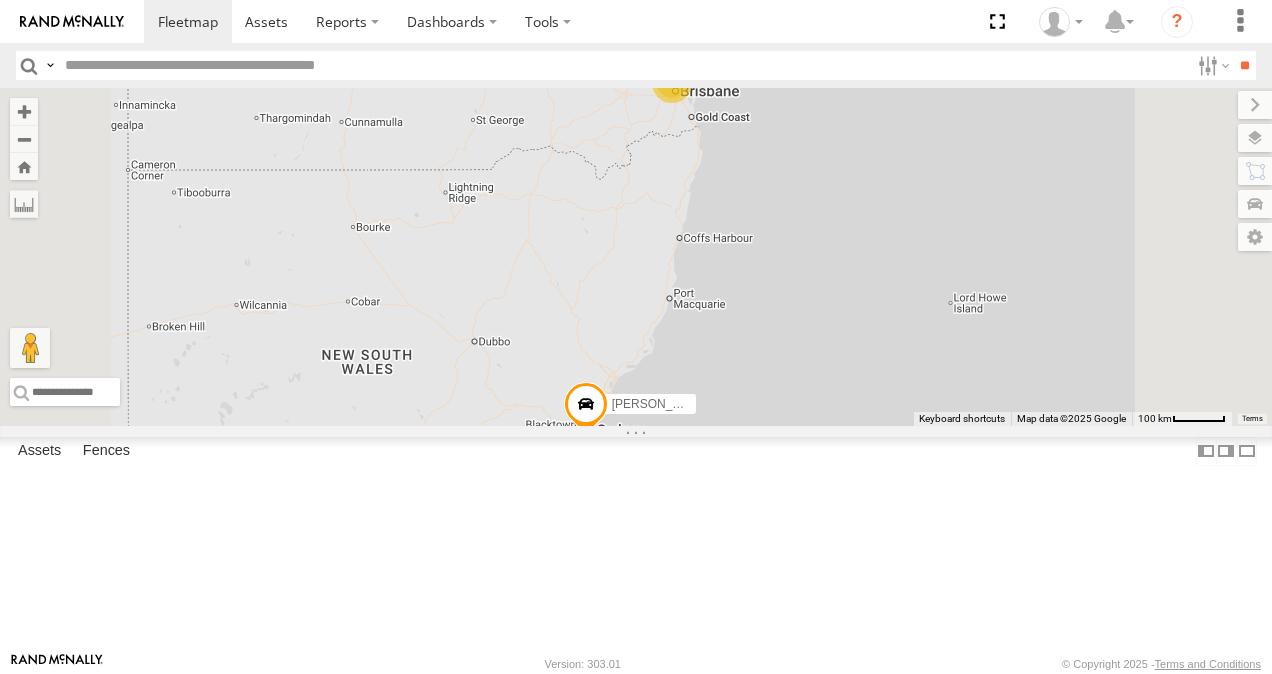 click at bounding box center (0, 0) 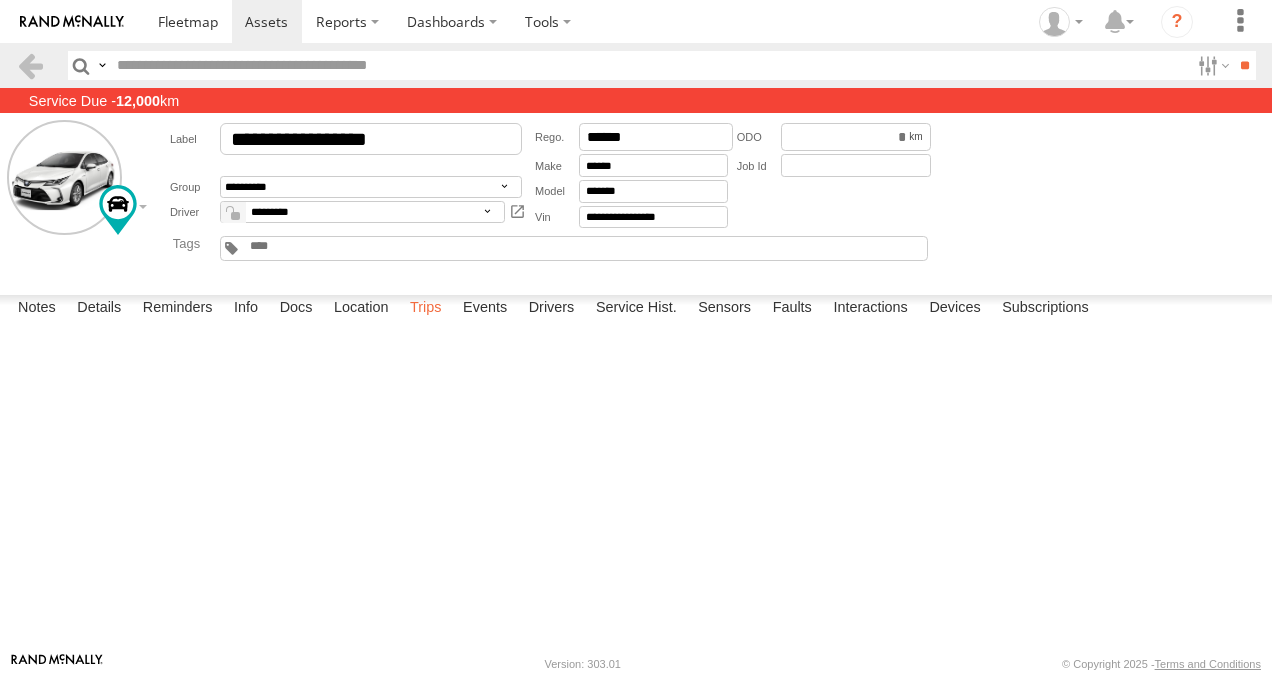 scroll, scrollTop: 0, scrollLeft: 0, axis: both 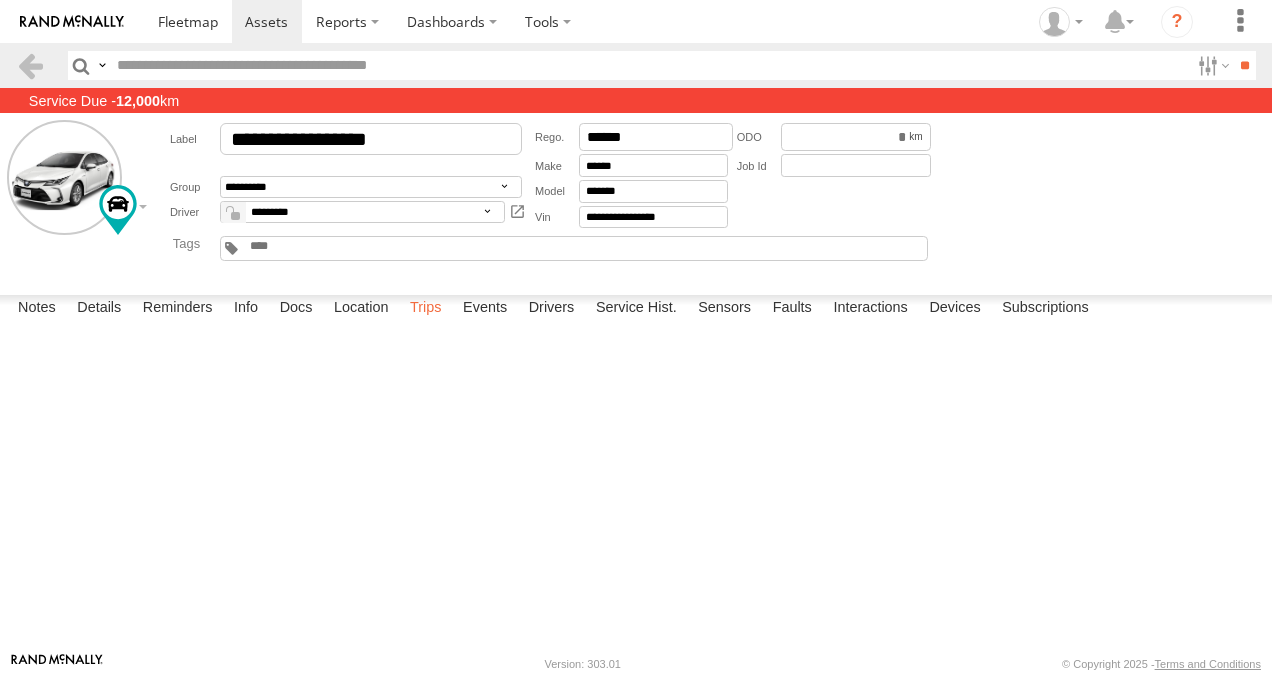 click on "Trips" at bounding box center [426, 309] 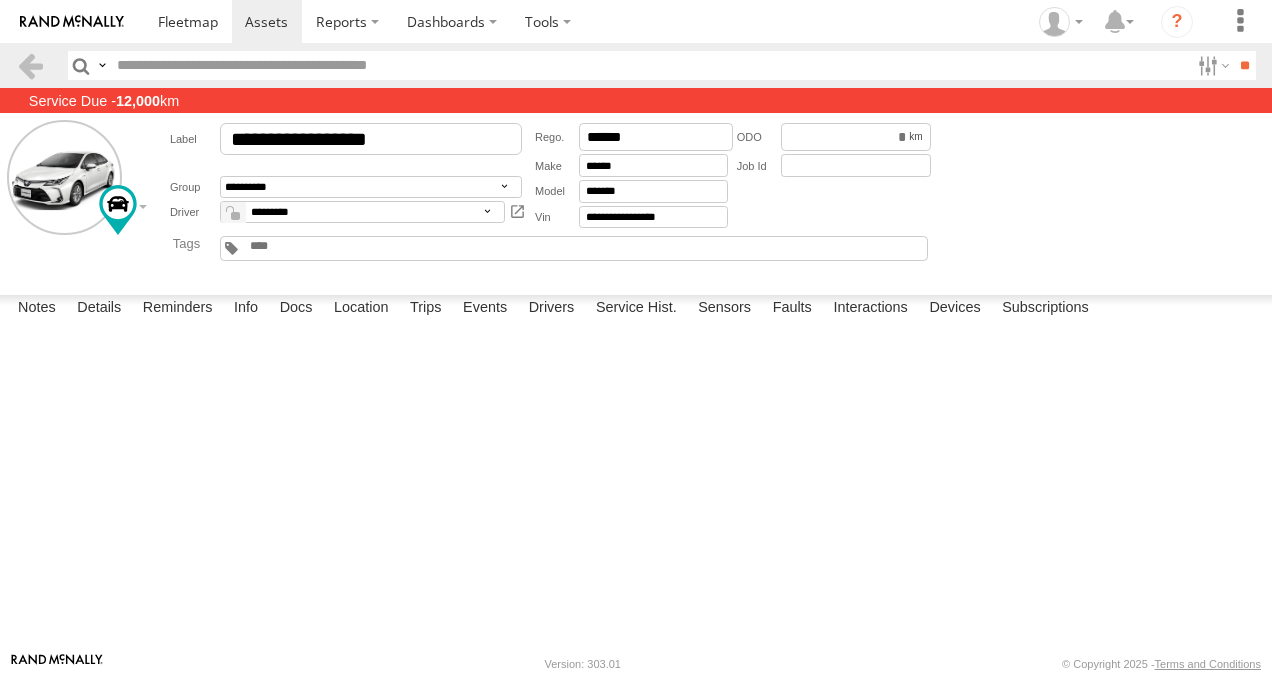 scroll, scrollTop: 2000, scrollLeft: 0, axis: vertical 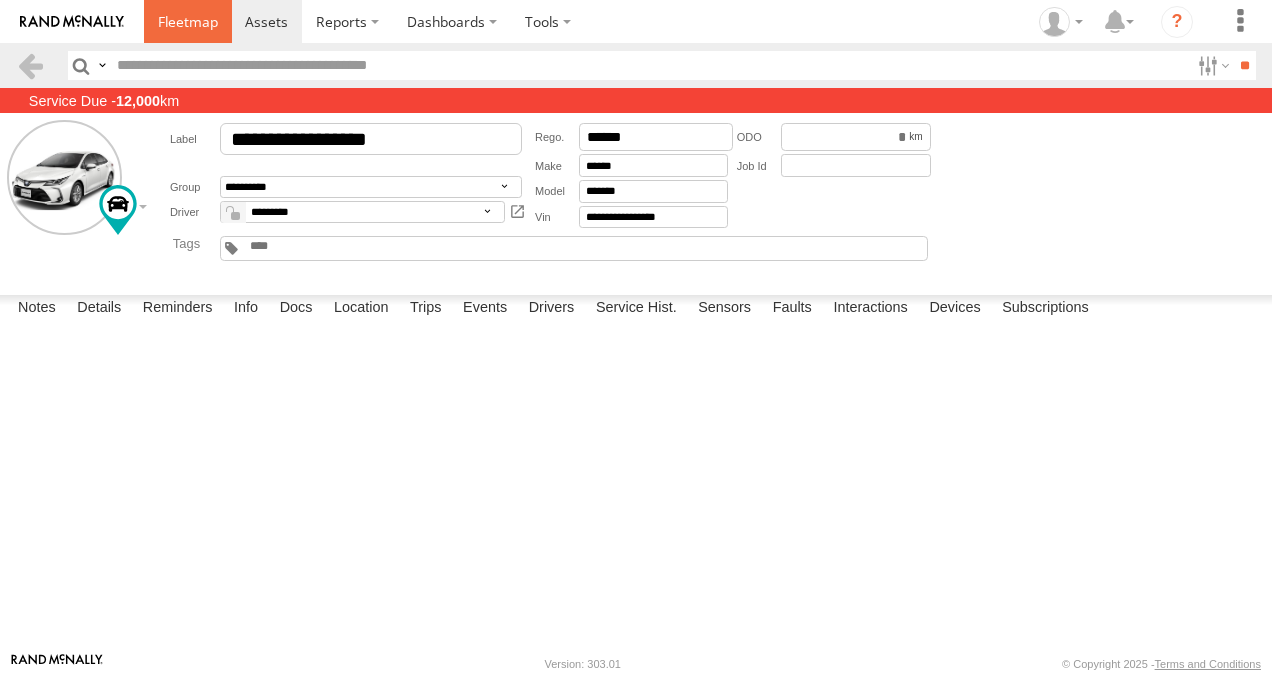 click at bounding box center [188, 21] 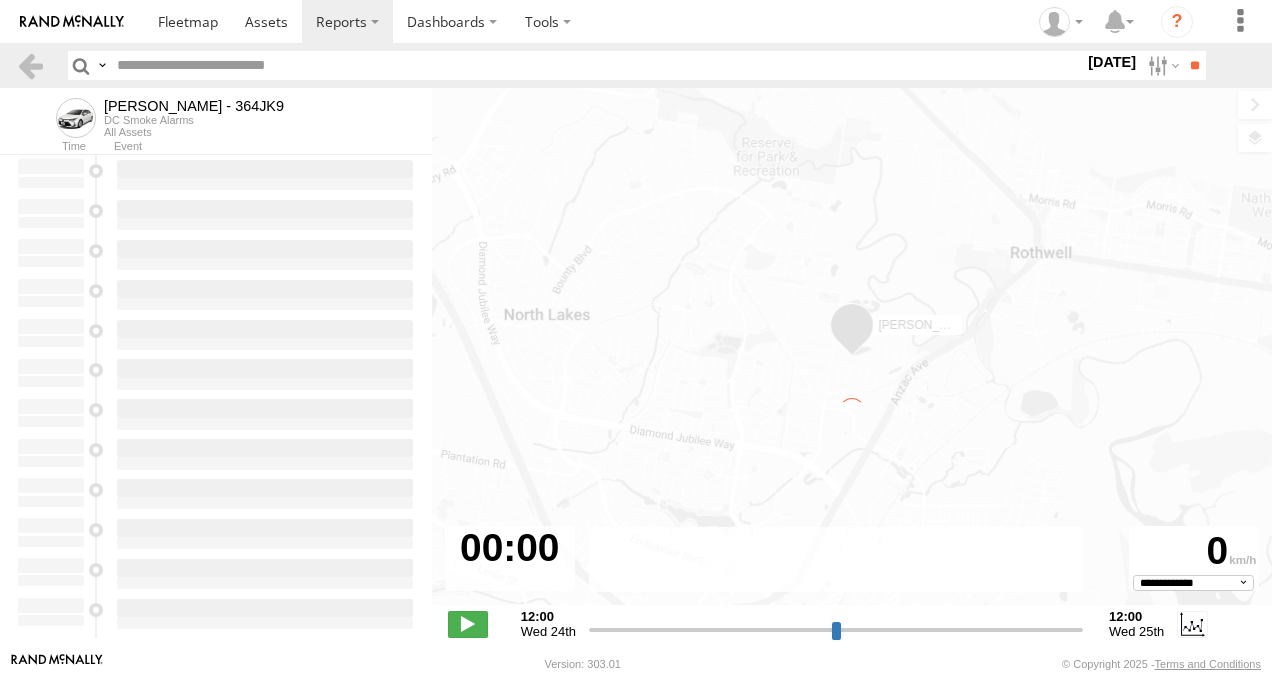 scroll, scrollTop: 0, scrollLeft: 0, axis: both 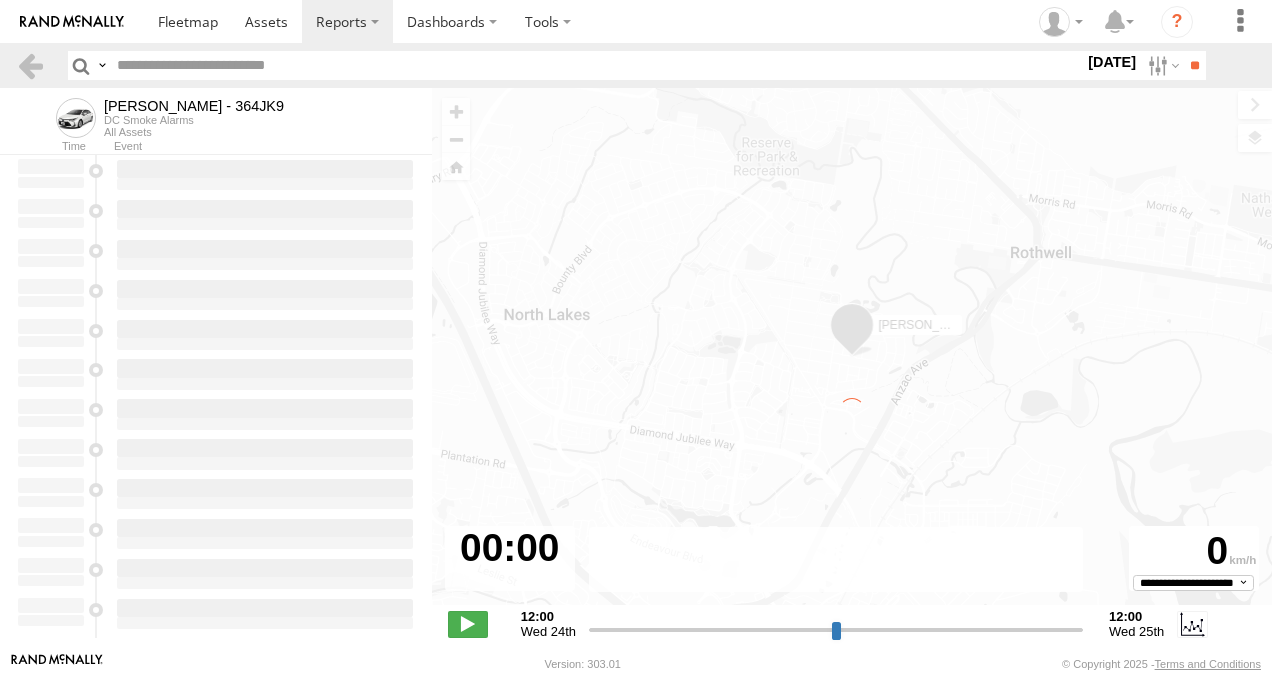 type on "**********" 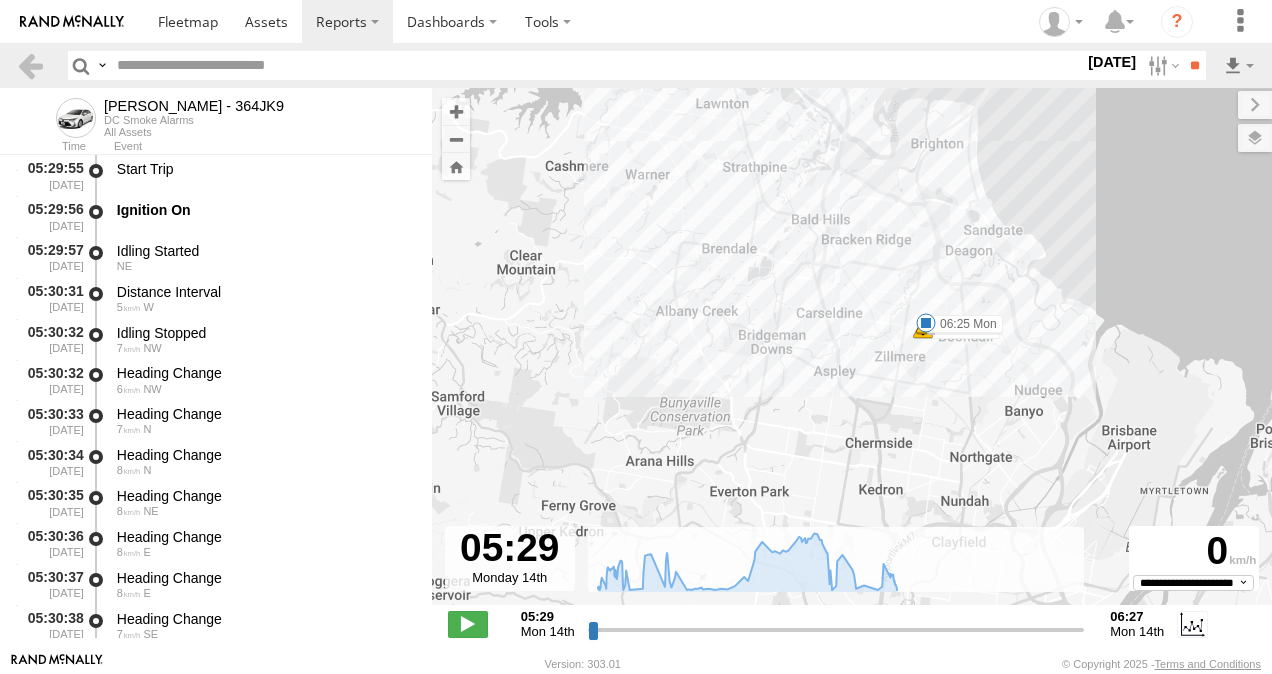 drag, startPoint x: 882, startPoint y: 395, endPoint x: 904, endPoint y: 152, distance: 243.99385 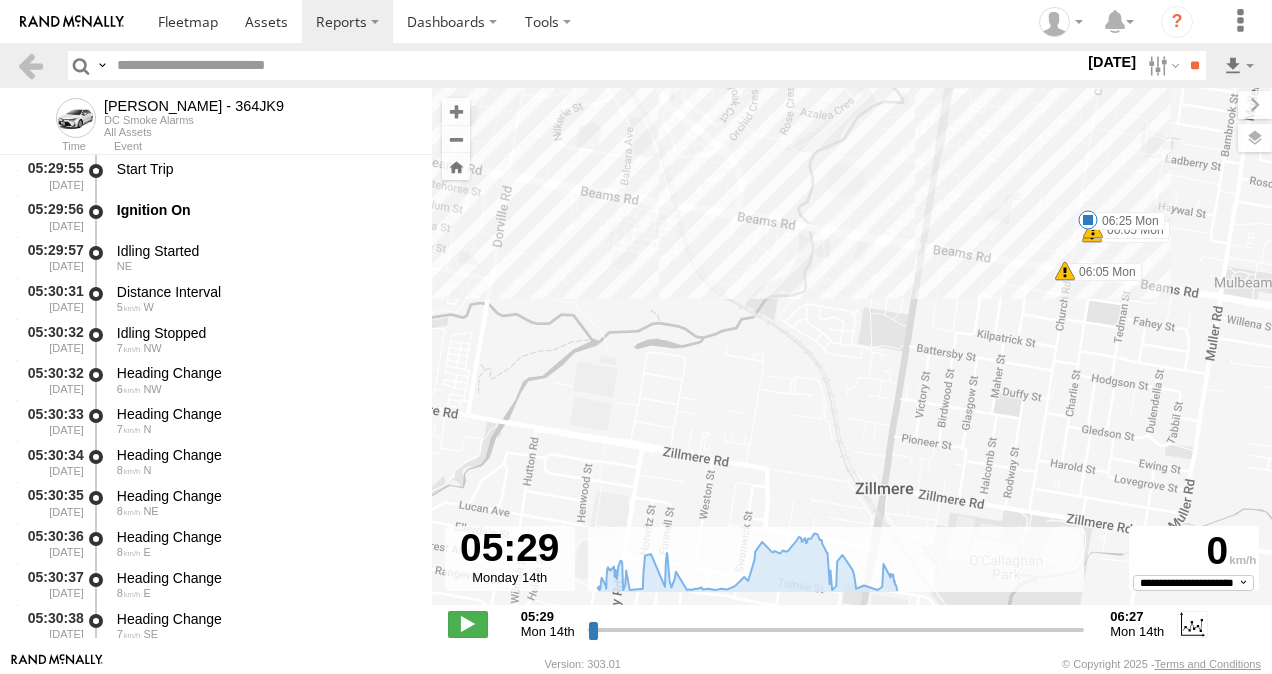 drag, startPoint x: 970, startPoint y: 197, endPoint x: 835, endPoint y: 423, distance: 263.25082 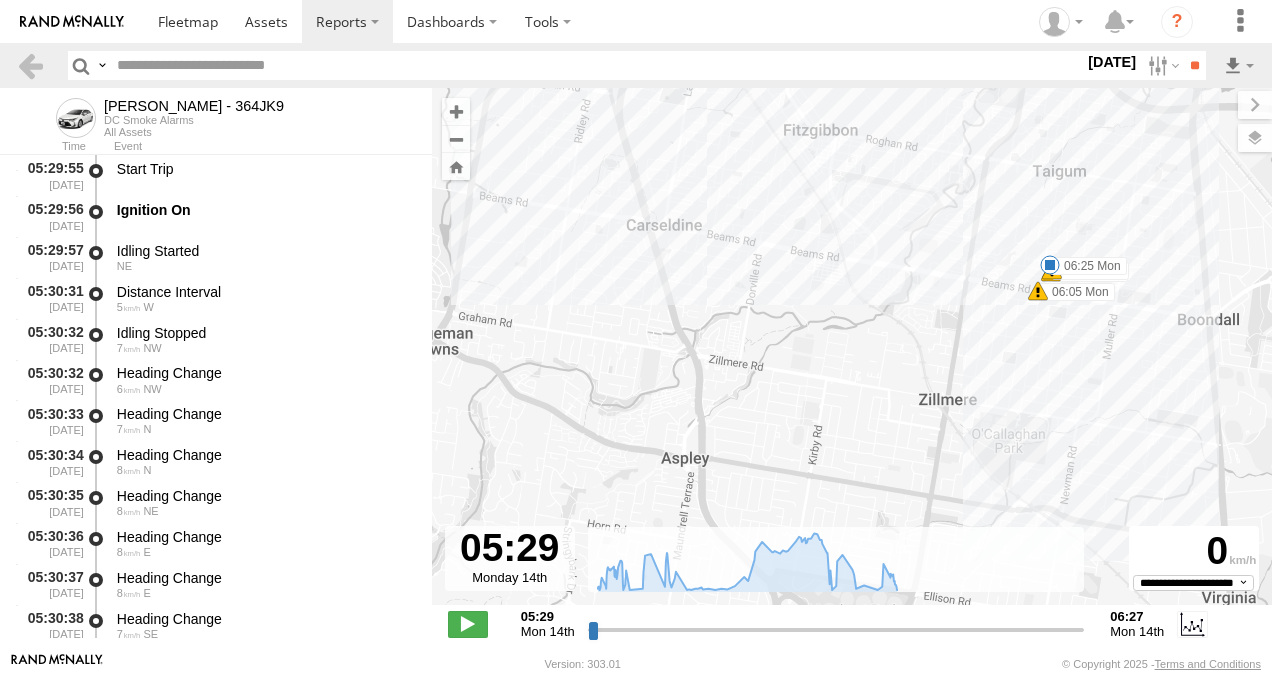 click at bounding box center [1038, 291] 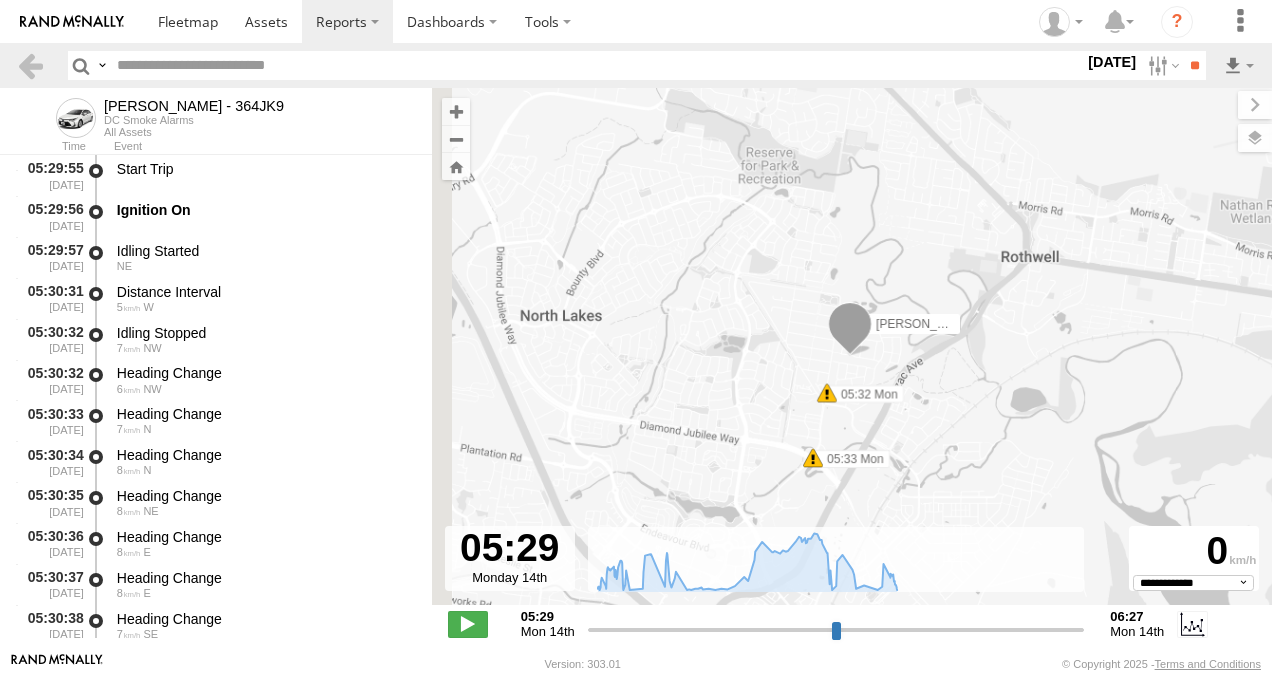 select on "**********" 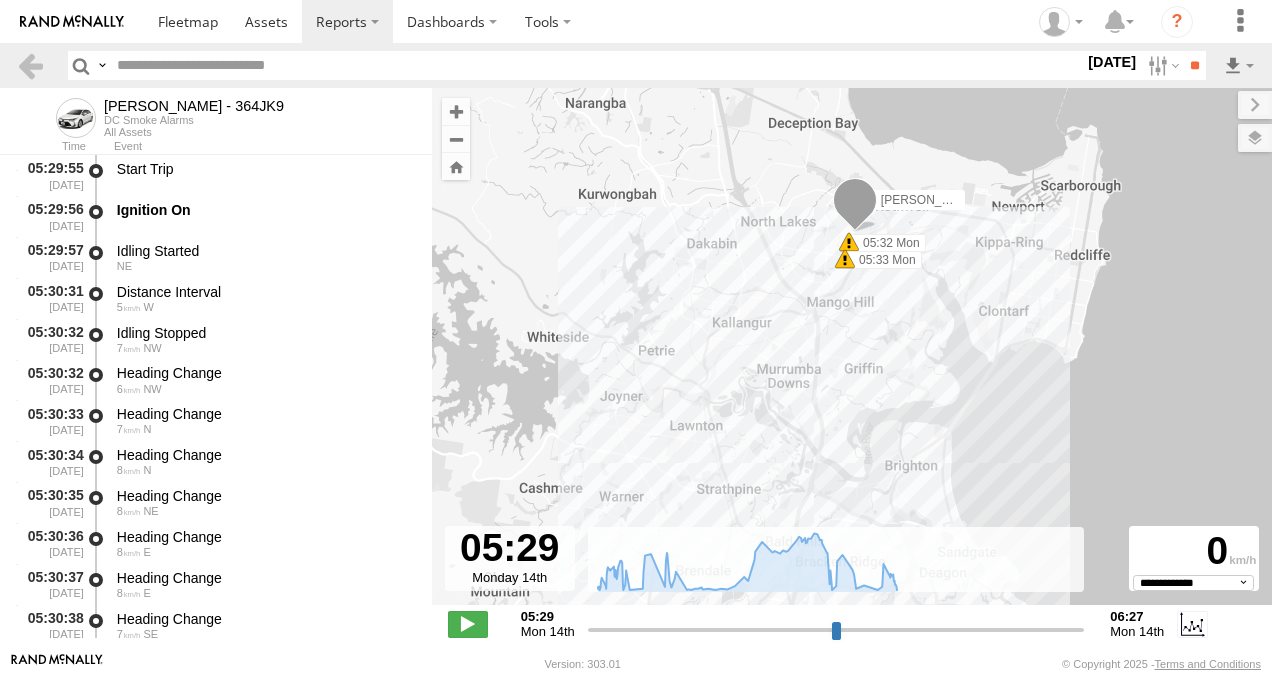 drag, startPoint x: 869, startPoint y: 454, endPoint x: 887, endPoint y: 292, distance: 162.99693 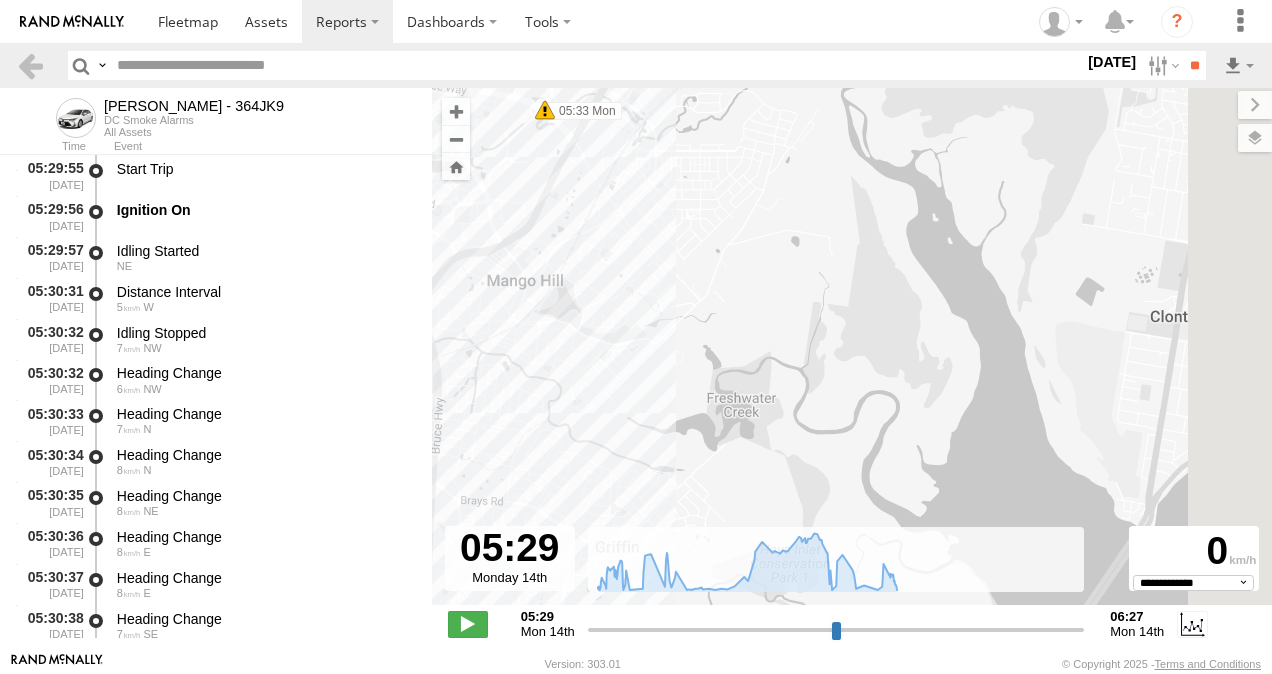 drag, startPoint x: 928, startPoint y: 243, endPoint x: 796, endPoint y: 405, distance: 208.9689 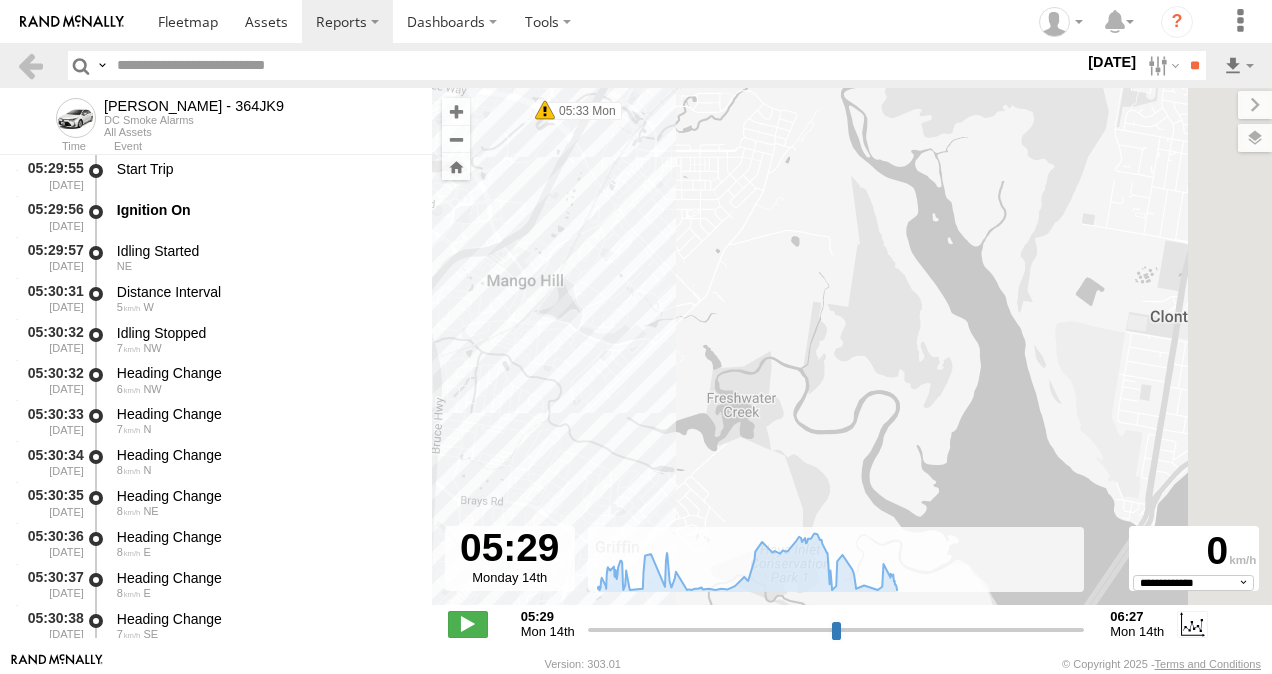 click on "To navigate the map with touch gestures double-tap and hold your finger on the map, then drag the map. ← Move left → Move right ↑ Move up ↓ Move down + Zoom in - Zoom out Home Jump left by 75% End Jump right by 75% Page Up Jump up by 75% Page Down Jump down by 75% Benjamin - 364JK9 05:32 Mon 05:33 Mon 06:05 Mon 06:05 Mon 06:05 Mon 06:25 Mon Keyboard shortcuts Map Data Map data ©2025 Google Map data ©2025 Google 500 m  Click to toggle between metric and imperial units Terms Report a map error
Basemaps
0" at bounding box center (852, 370) 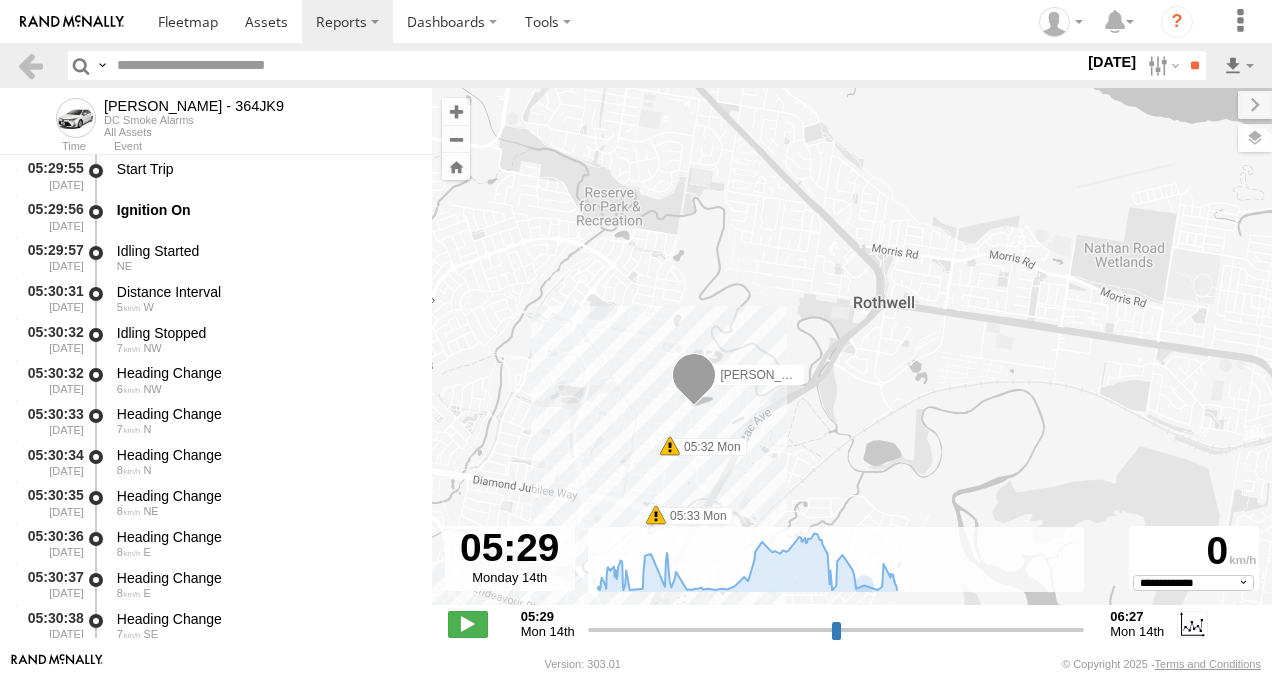 drag, startPoint x: 806, startPoint y: 276, endPoint x: 910, endPoint y: 701, distance: 437.5397 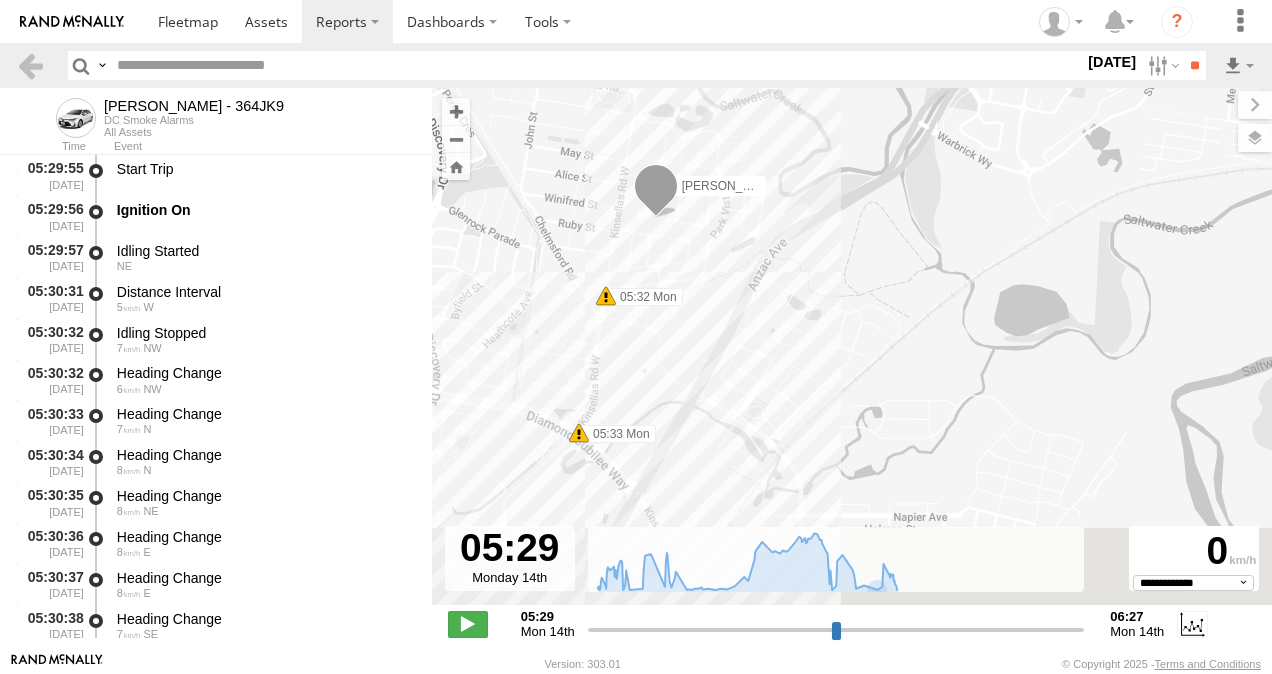 drag, startPoint x: 751, startPoint y: 457, endPoint x: 962, endPoint y: 219, distance: 318.06445 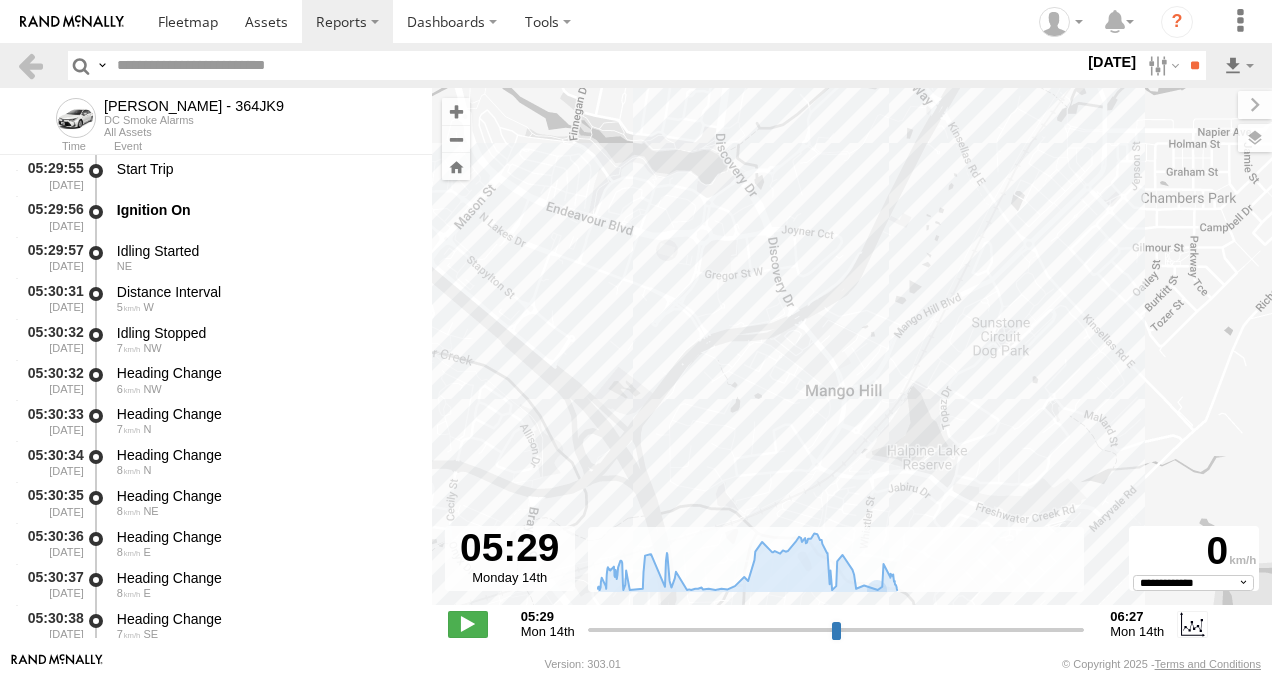 drag, startPoint x: 829, startPoint y: 453, endPoint x: 1061, endPoint y: 126, distance: 400.94016 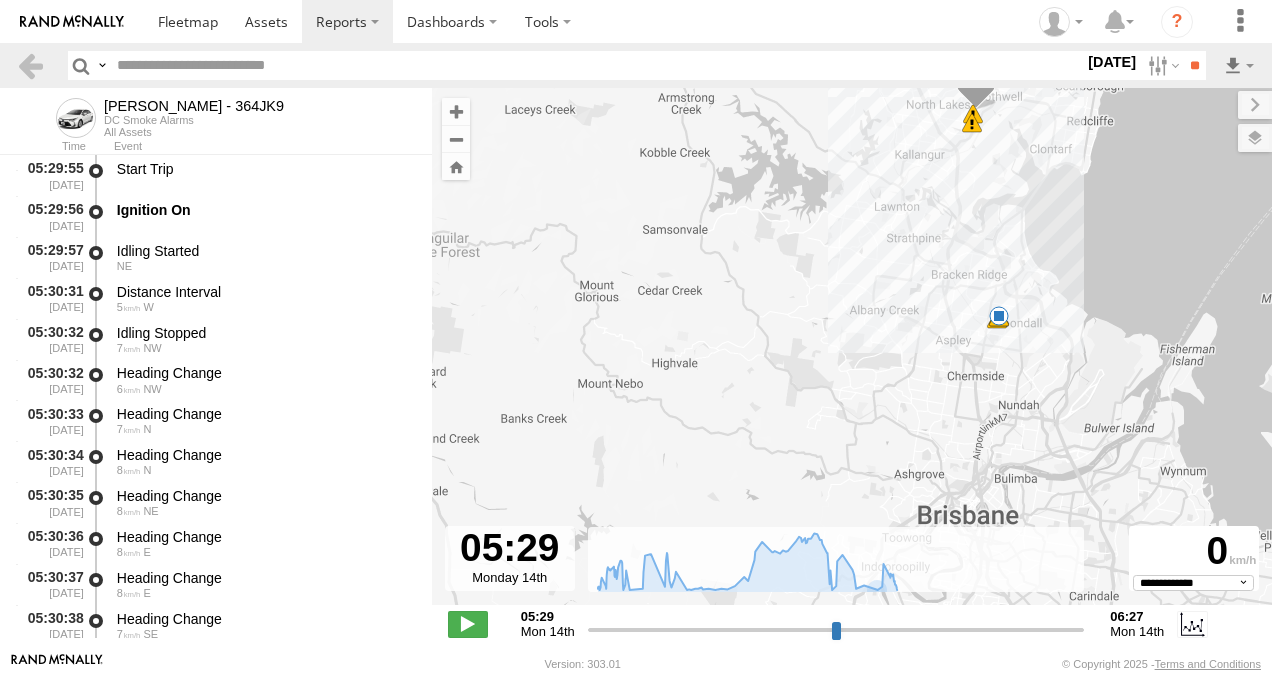 drag, startPoint x: 873, startPoint y: 498, endPoint x: 920, endPoint y: 194, distance: 307.61176 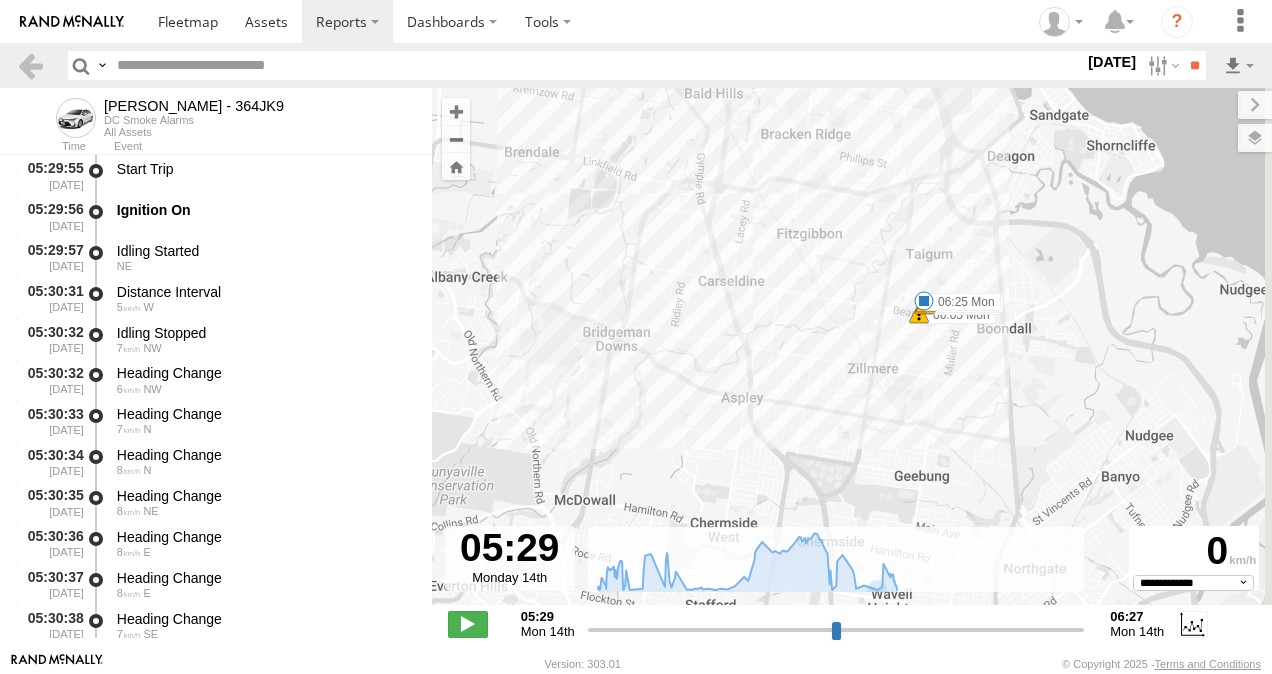 drag, startPoint x: 1057, startPoint y: 178, endPoint x: 910, endPoint y: 455, distance: 313.5889 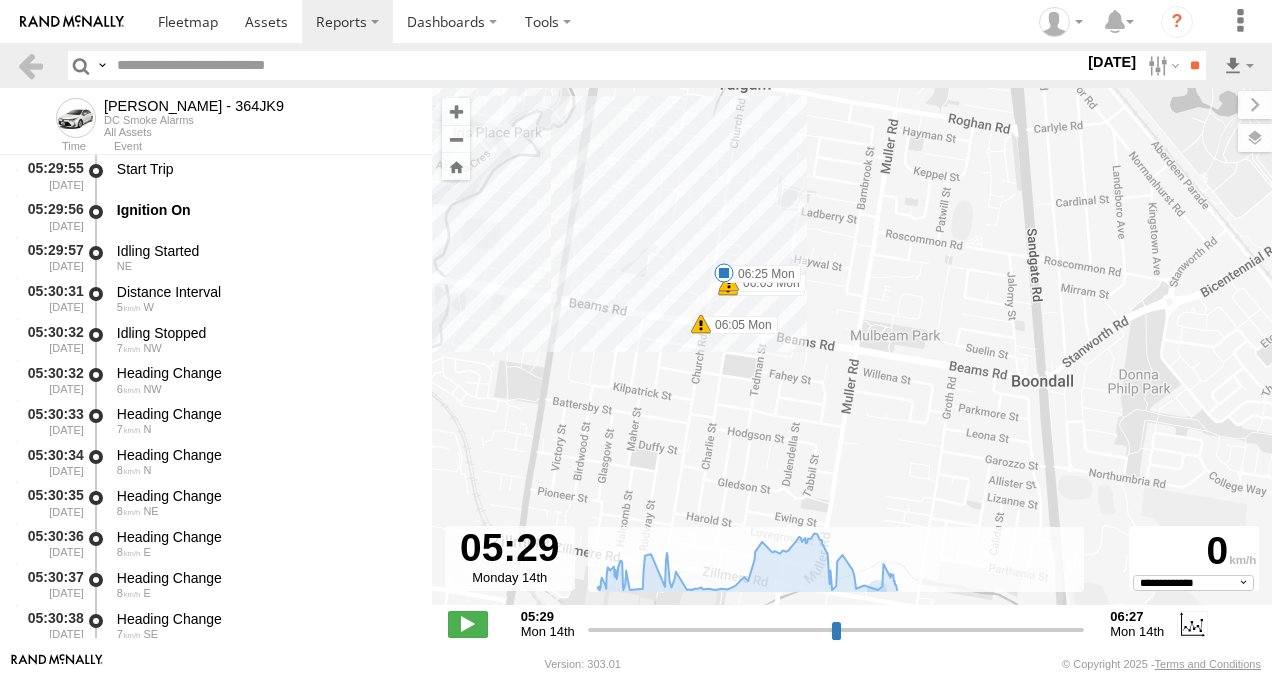 click at bounding box center (701, 324) 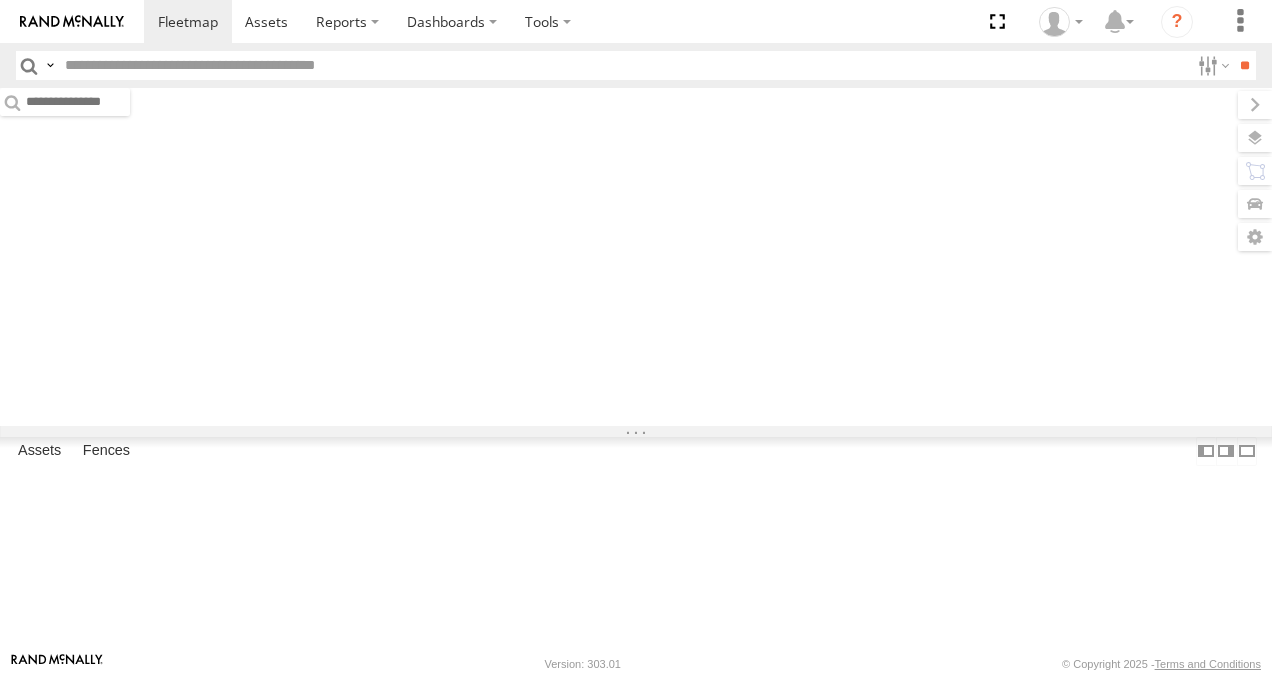 scroll, scrollTop: 0, scrollLeft: 0, axis: both 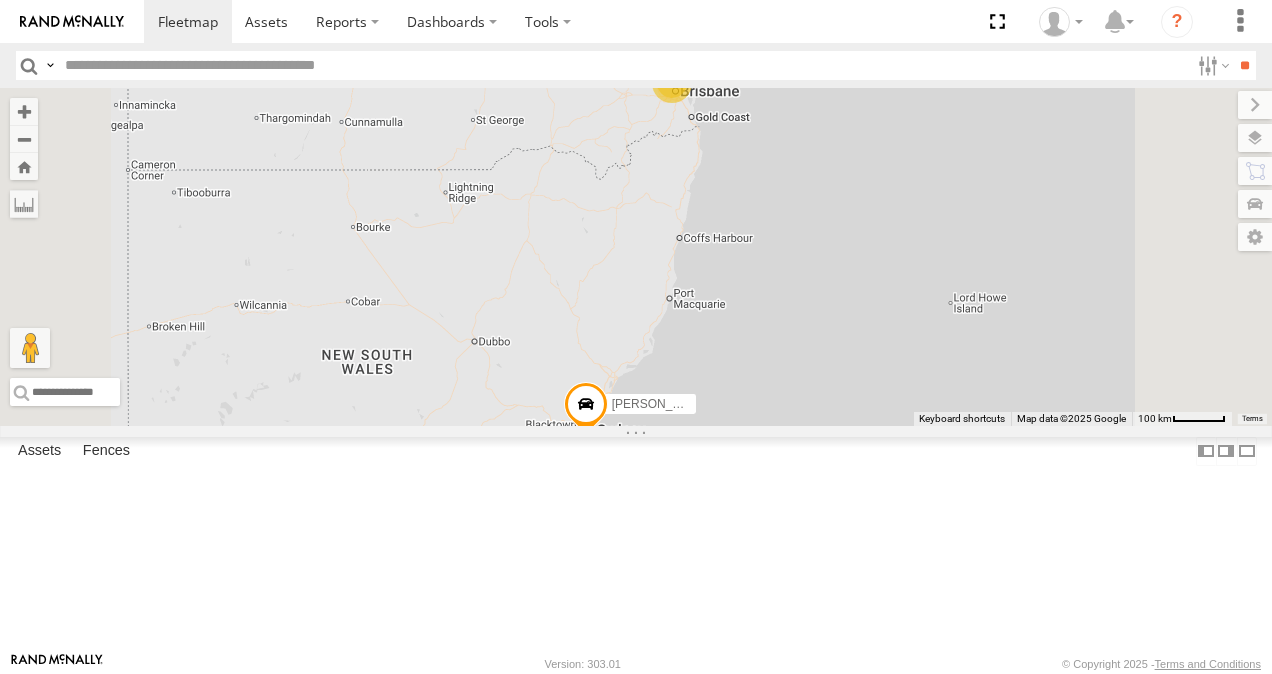 click at bounding box center (0, 0) 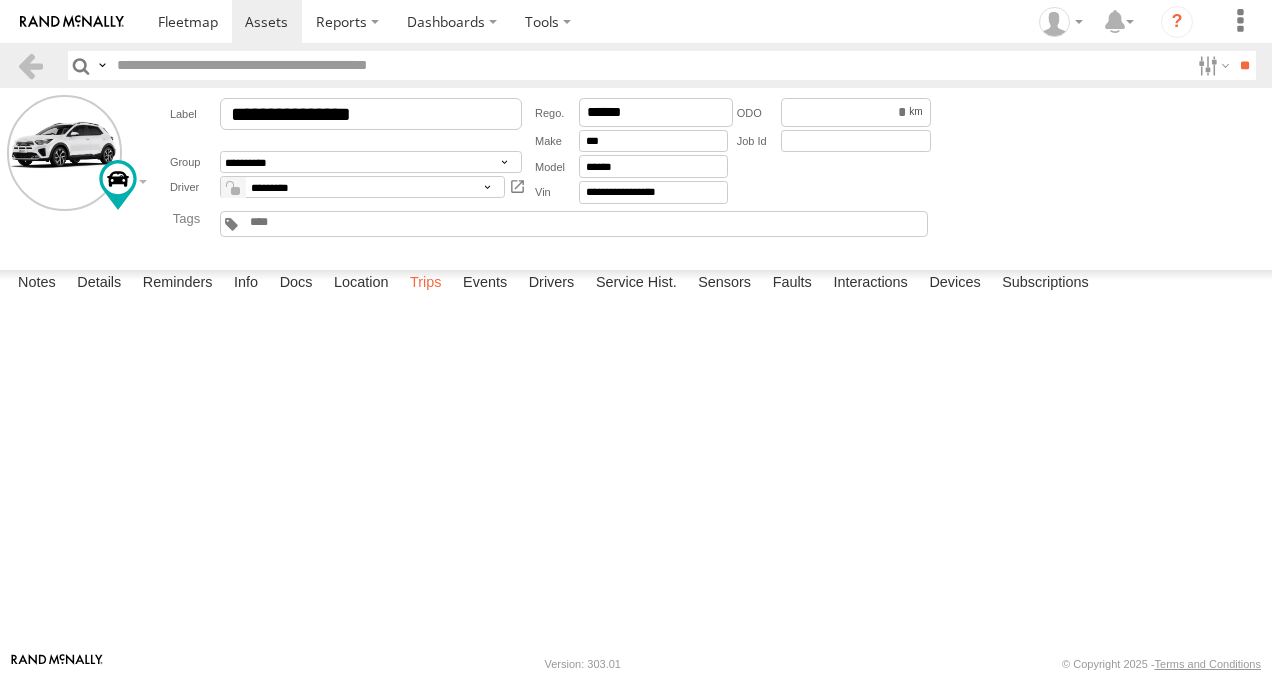 scroll, scrollTop: 0, scrollLeft: 0, axis: both 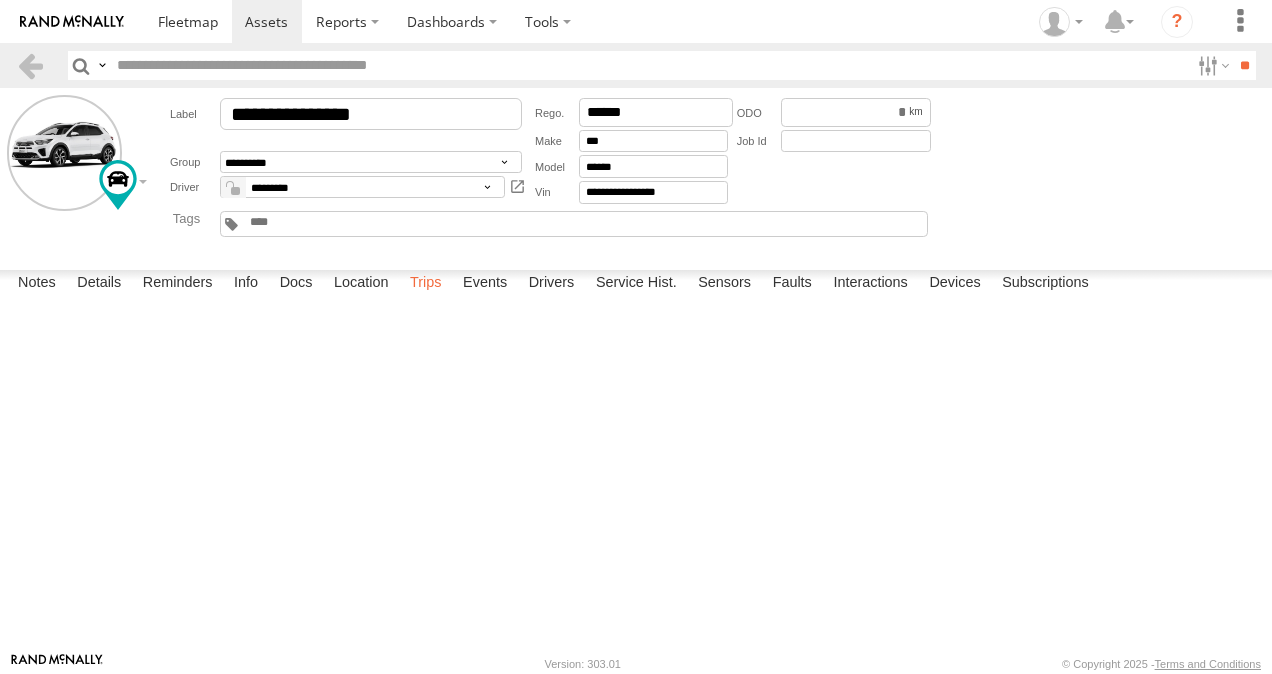 click on "Trips" at bounding box center [426, 284] 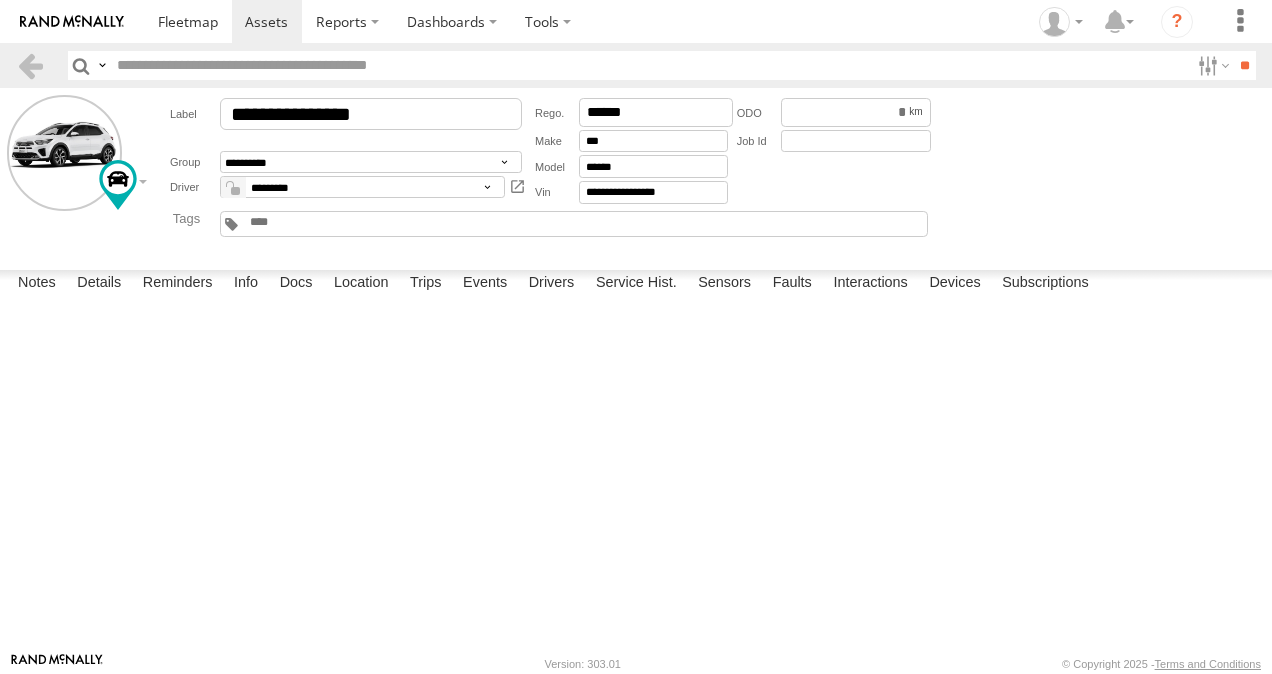 scroll, scrollTop: 800, scrollLeft: 0, axis: vertical 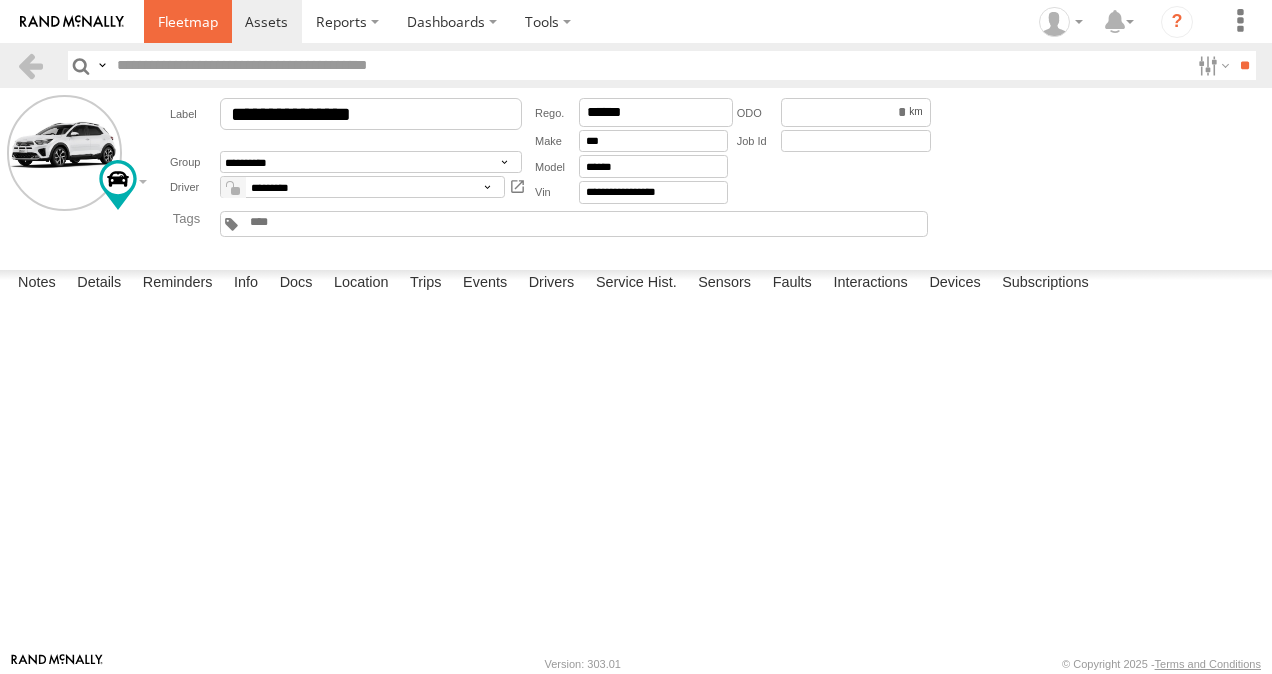 click at bounding box center [188, 21] 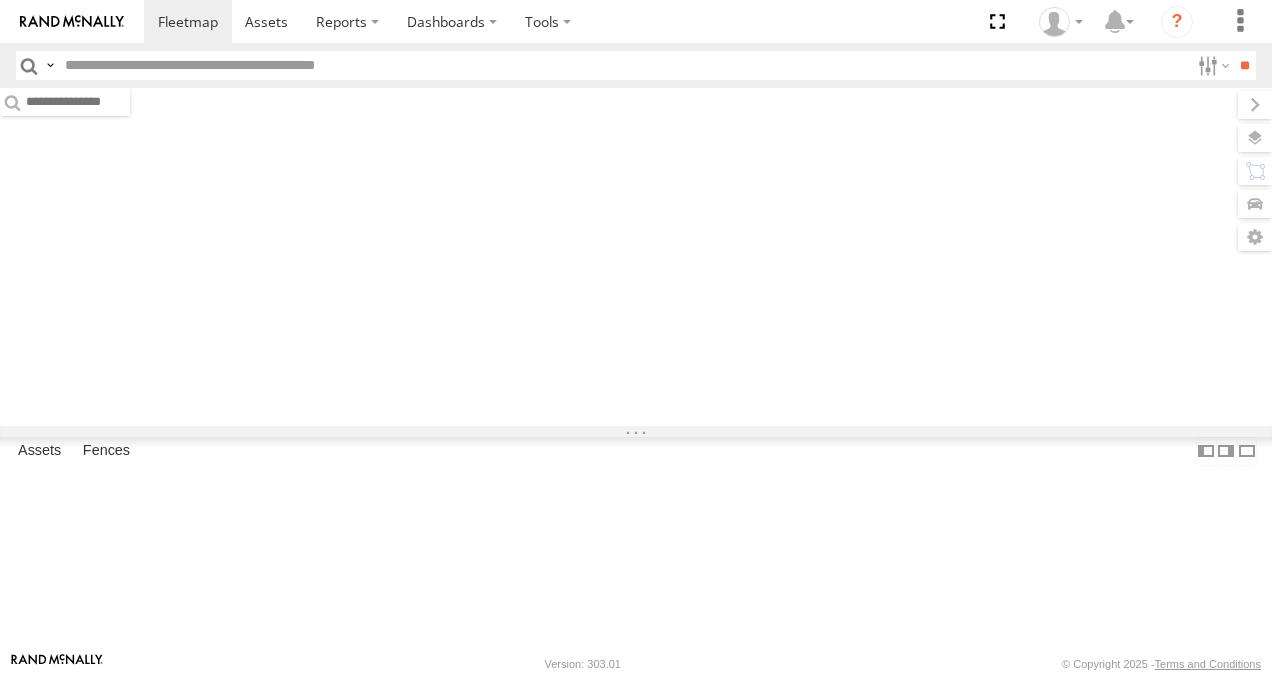 scroll, scrollTop: 0, scrollLeft: 0, axis: both 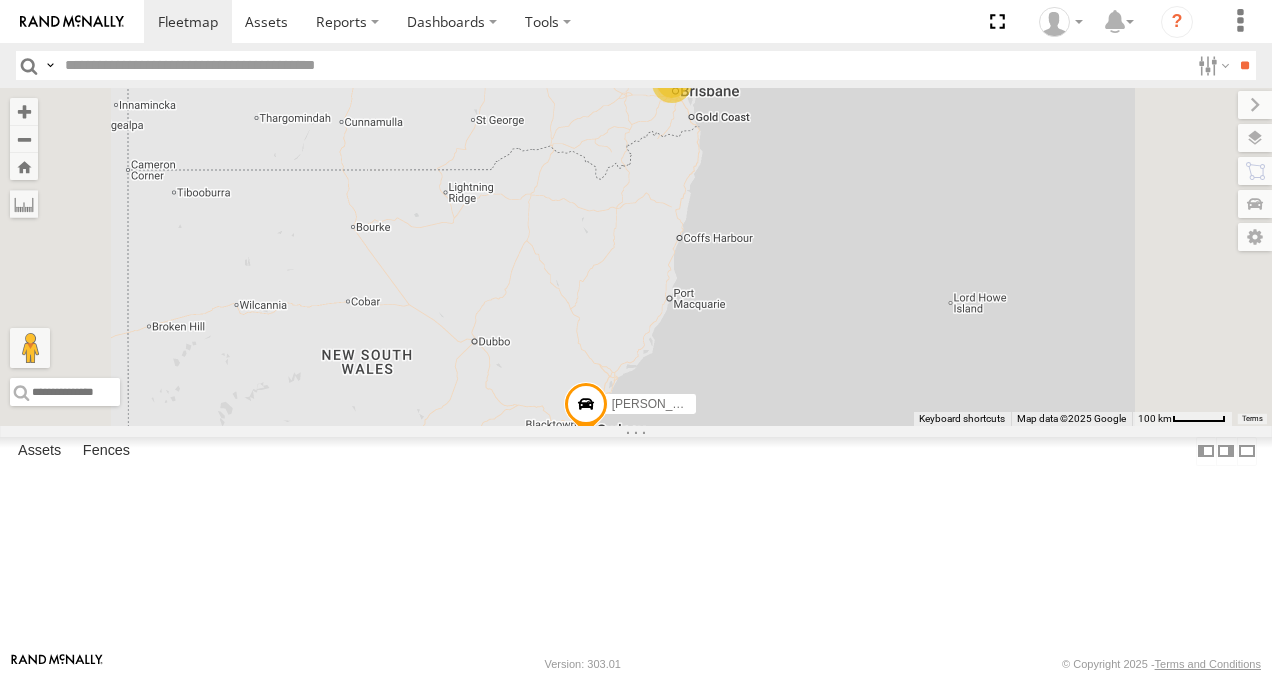 click at bounding box center (0, 0) 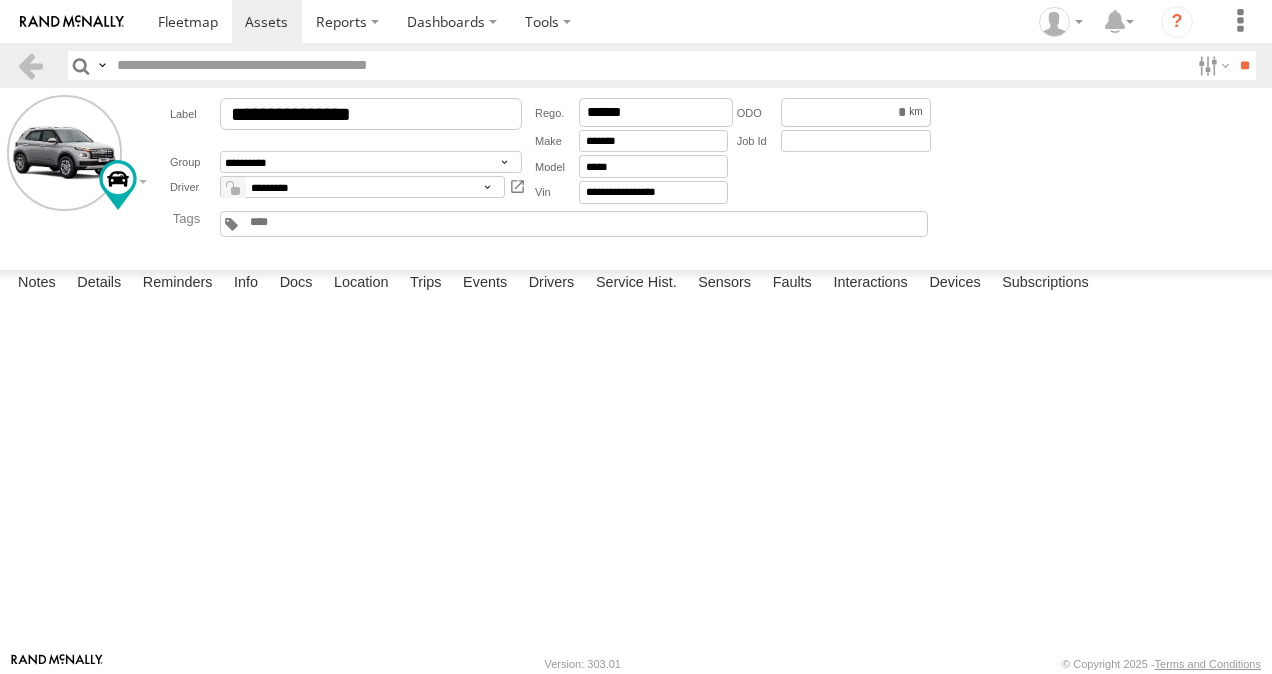 scroll, scrollTop: 0, scrollLeft: 0, axis: both 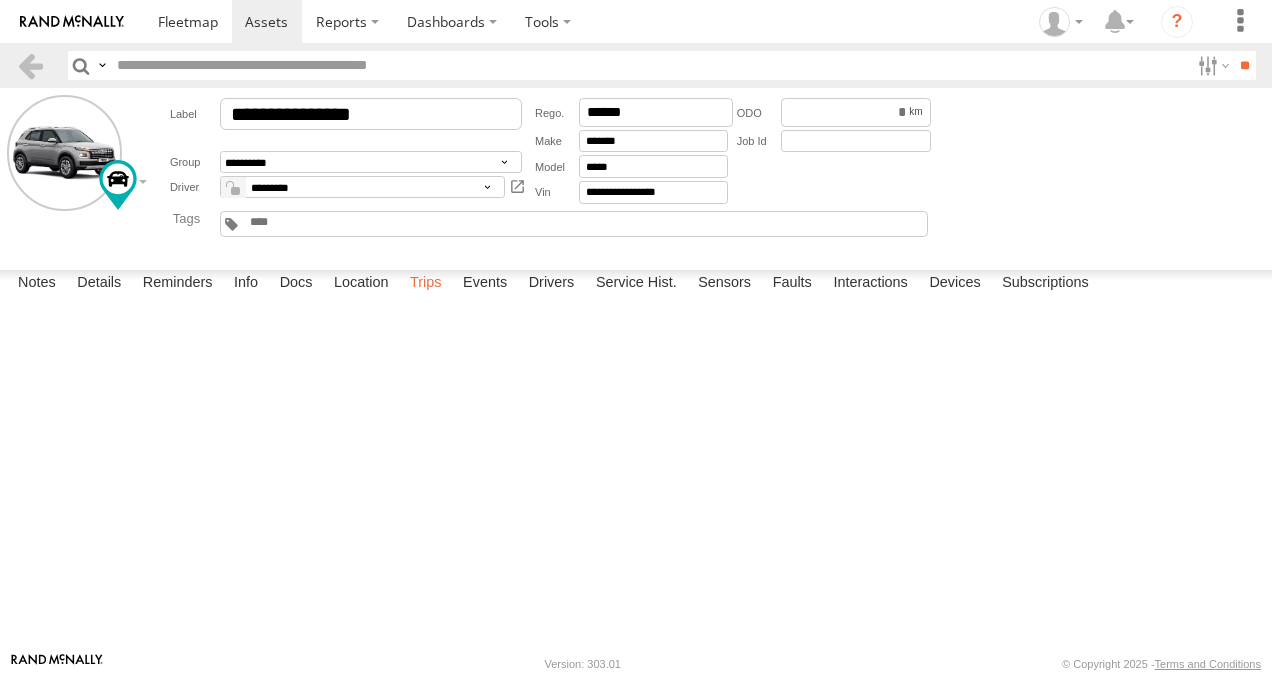click on "Trips" at bounding box center [426, 284] 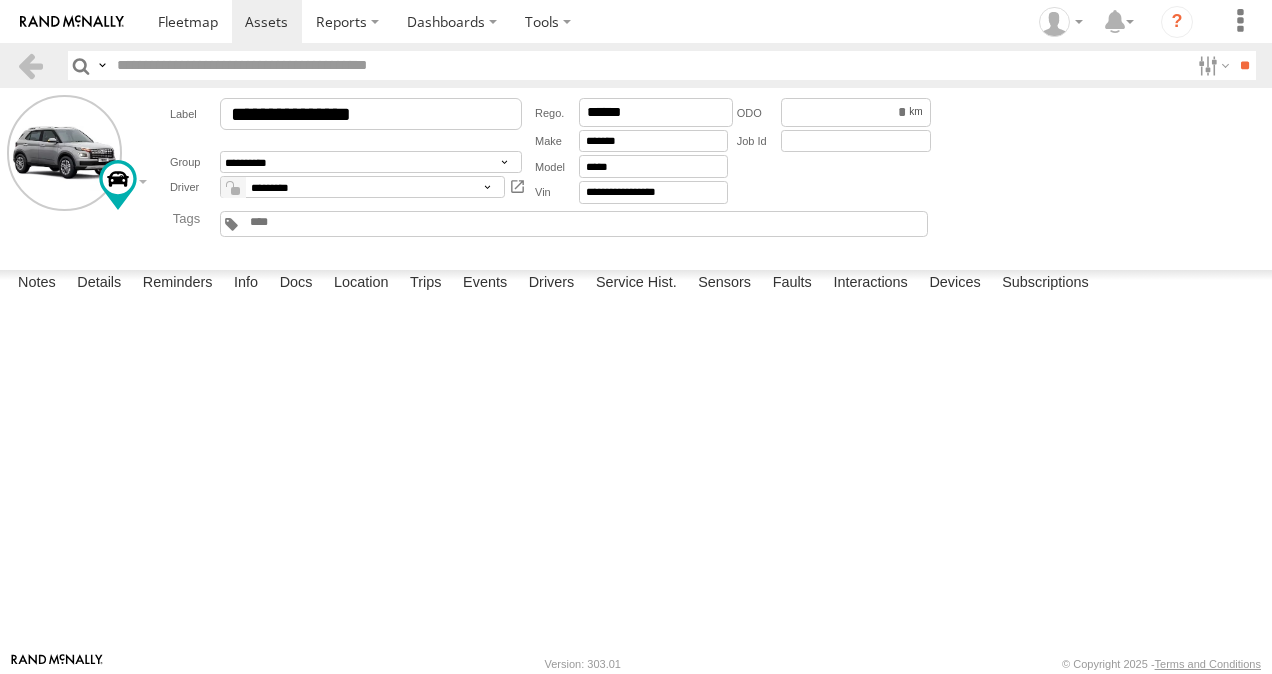 scroll, scrollTop: 1000, scrollLeft: 0, axis: vertical 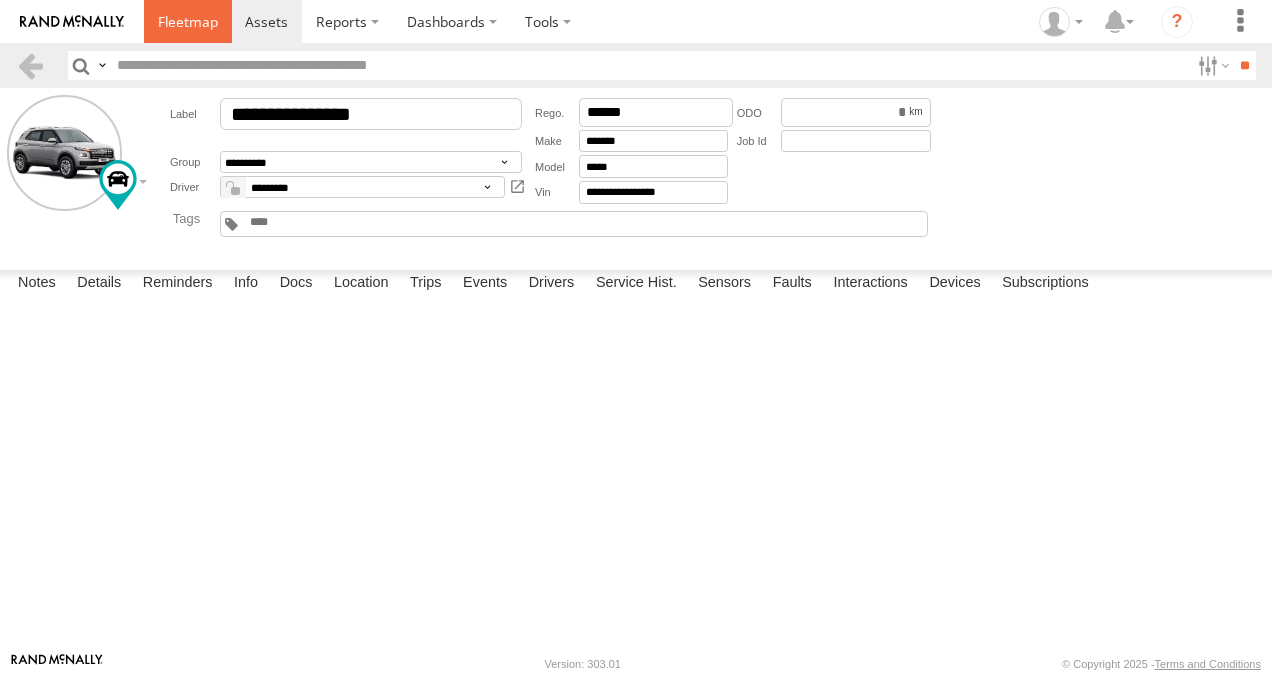 click at bounding box center (188, 21) 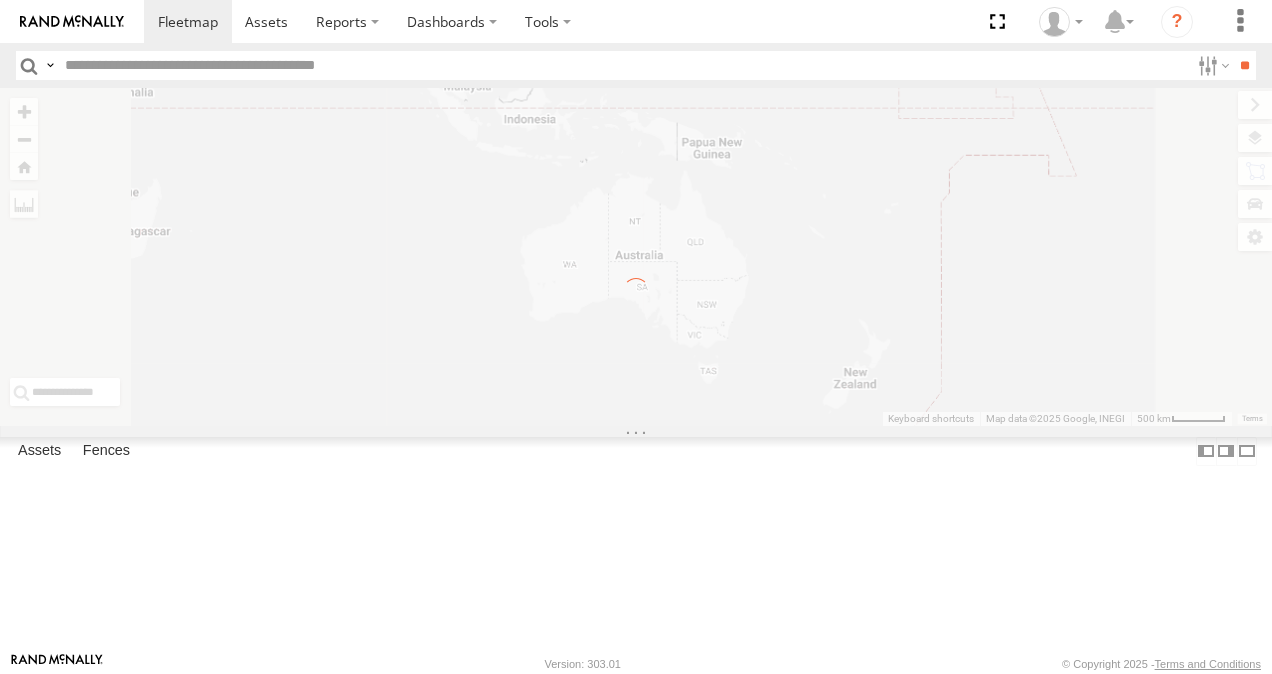 scroll, scrollTop: 0, scrollLeft: 0, axis: both 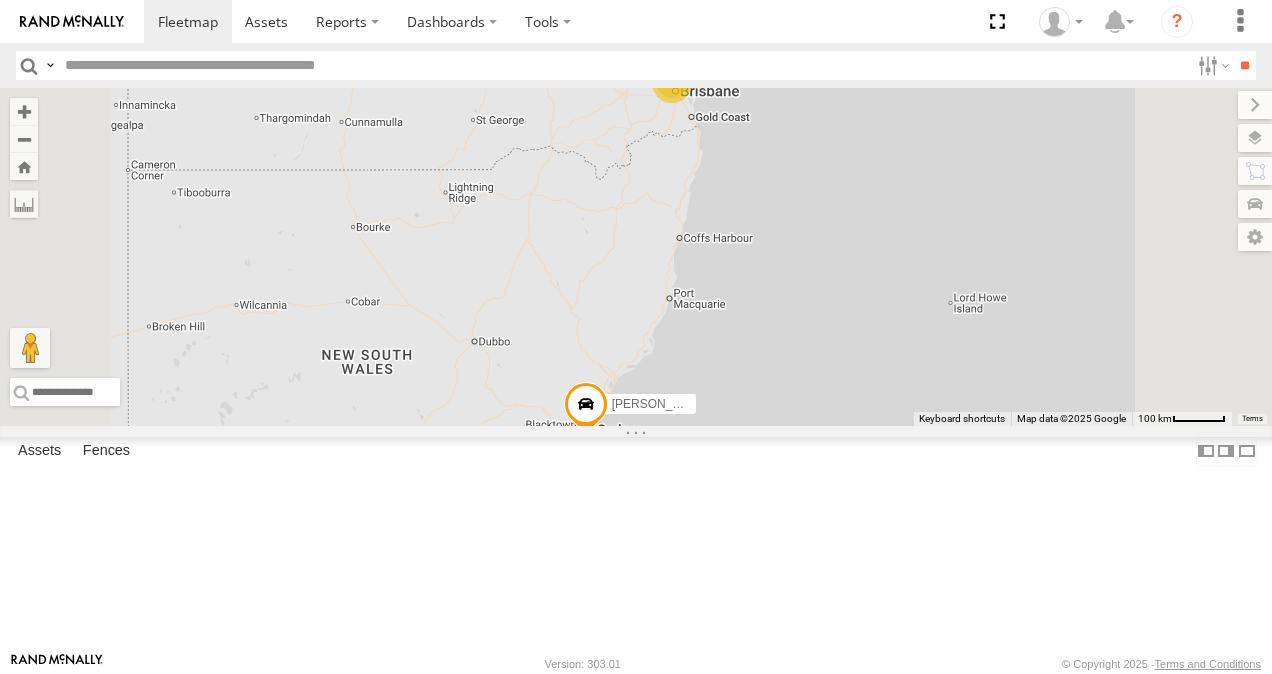 click at bounding box center [0, 0] 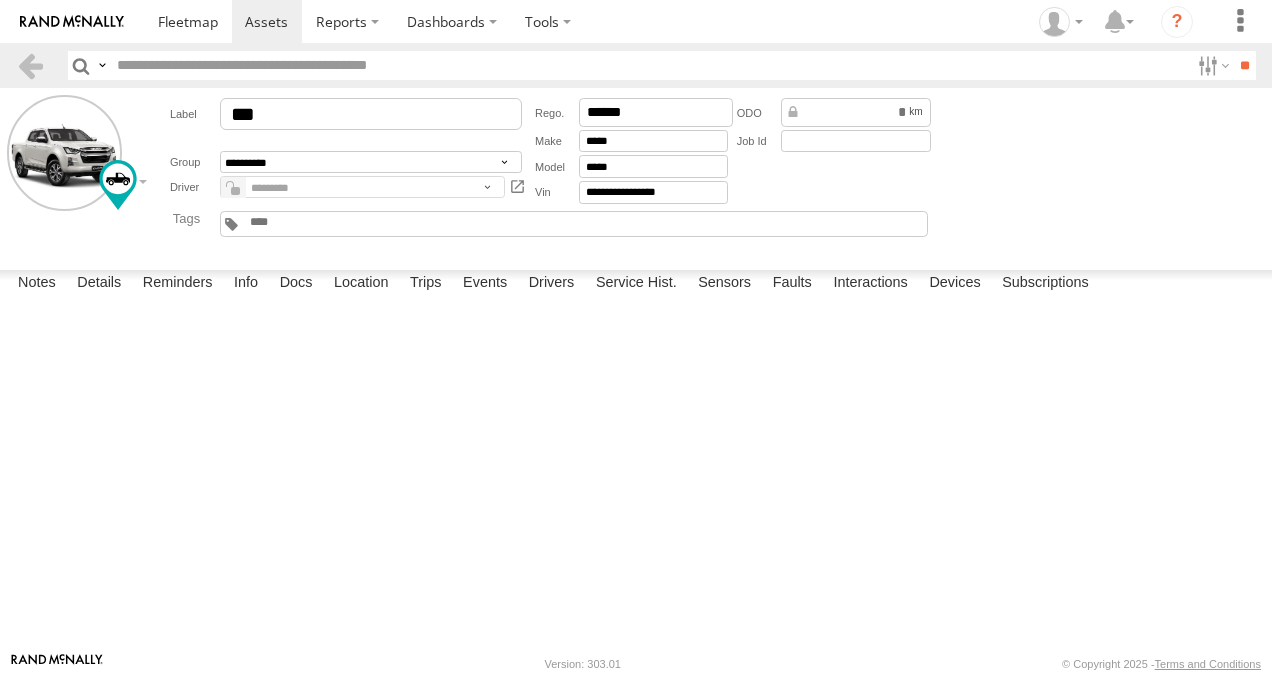 scroll, scrollTop: 0, scrollLeft: 0, axis: both 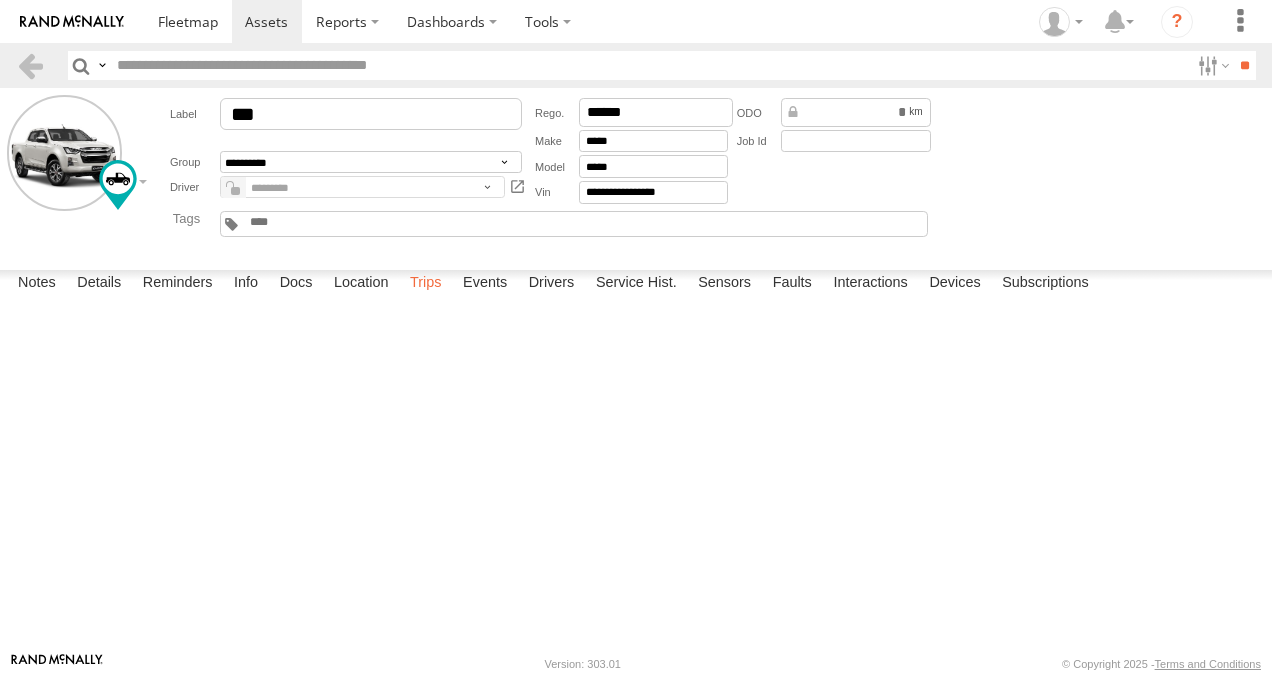 click on "Trips" at bounding box center [426, 284] 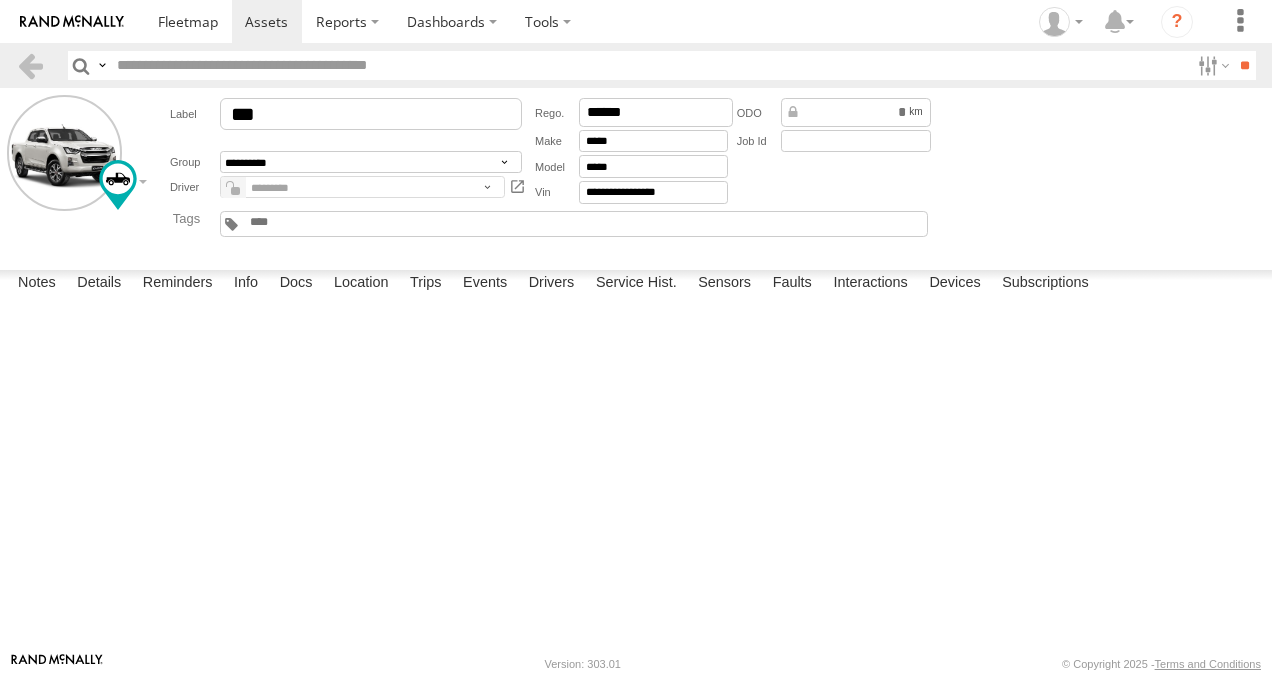 scroll, scrollTop: 1000, scrollLeft: 0, axis: vertical 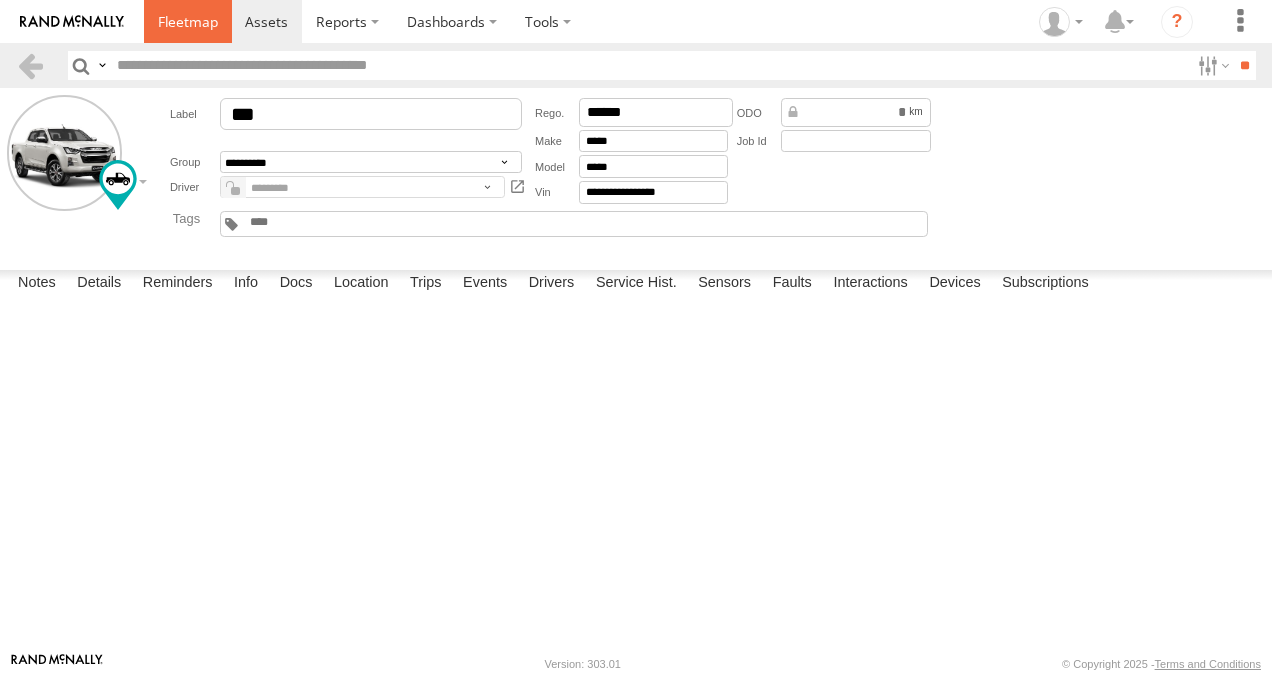 click at bounding box center (188, 21) 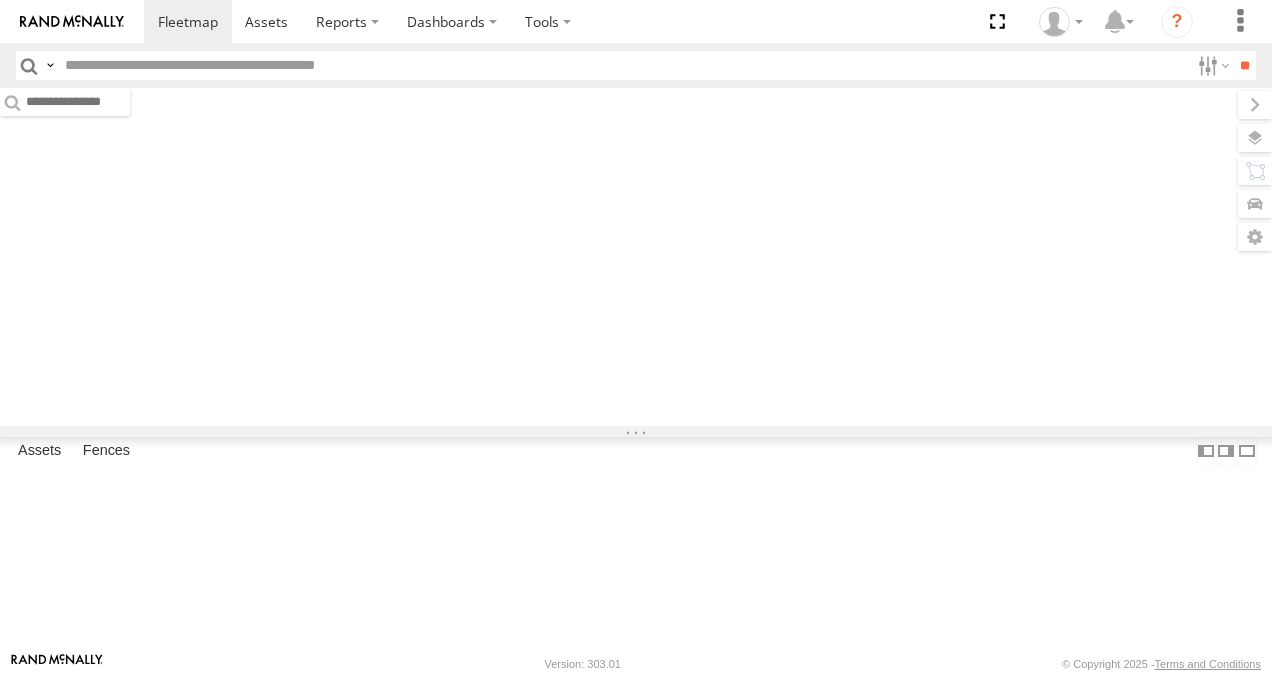 scroll, scrollTop: 0, scrollLeft: 0, axis: both 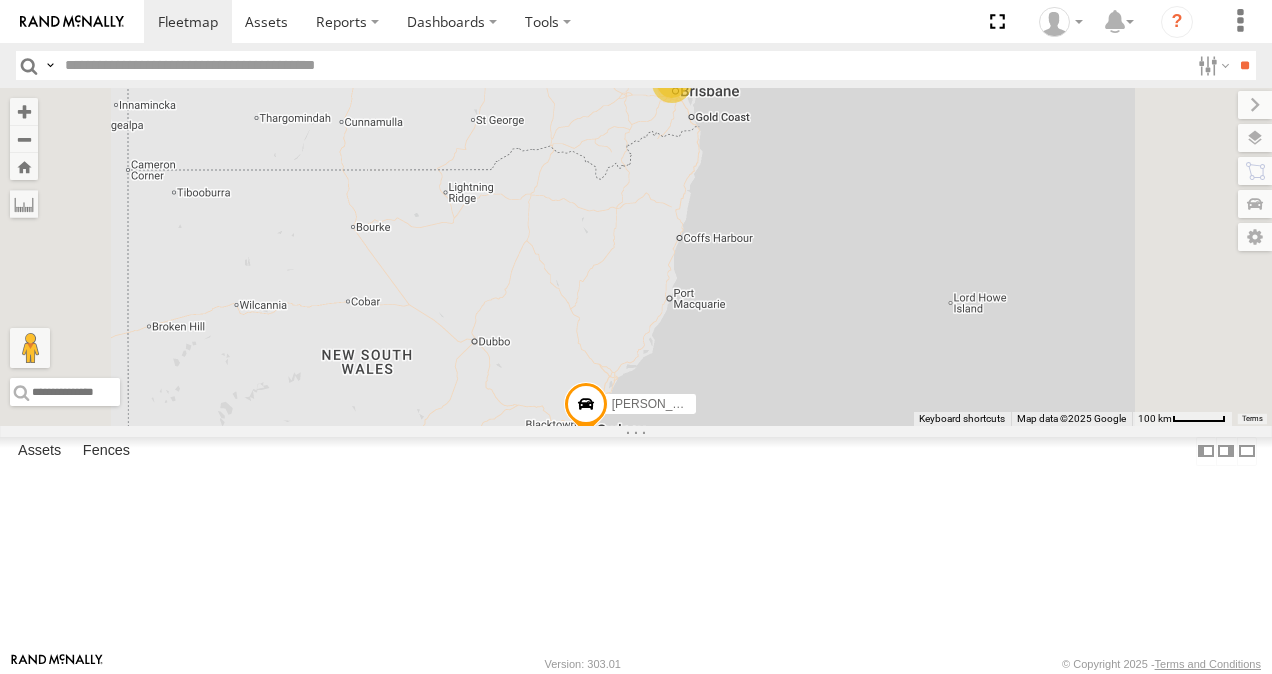 click at bounding box center [0, 0] 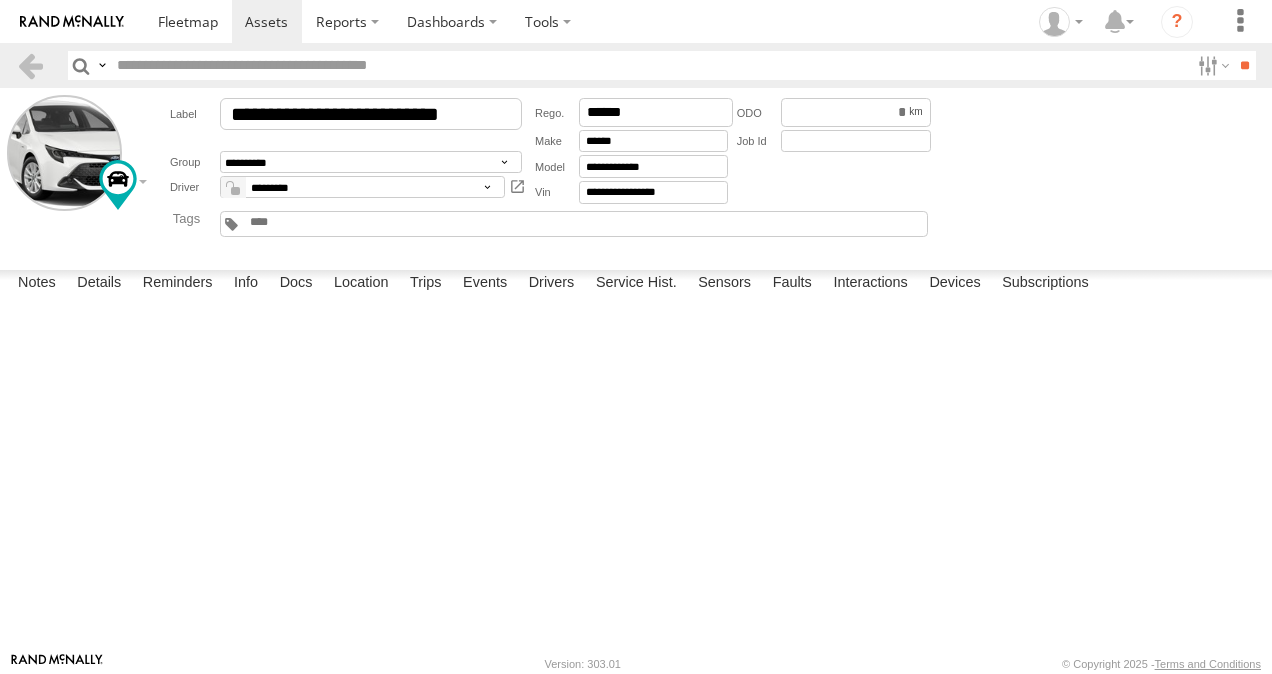 scroll, scrollTop: 0, scrollLeft: 0, axis: both 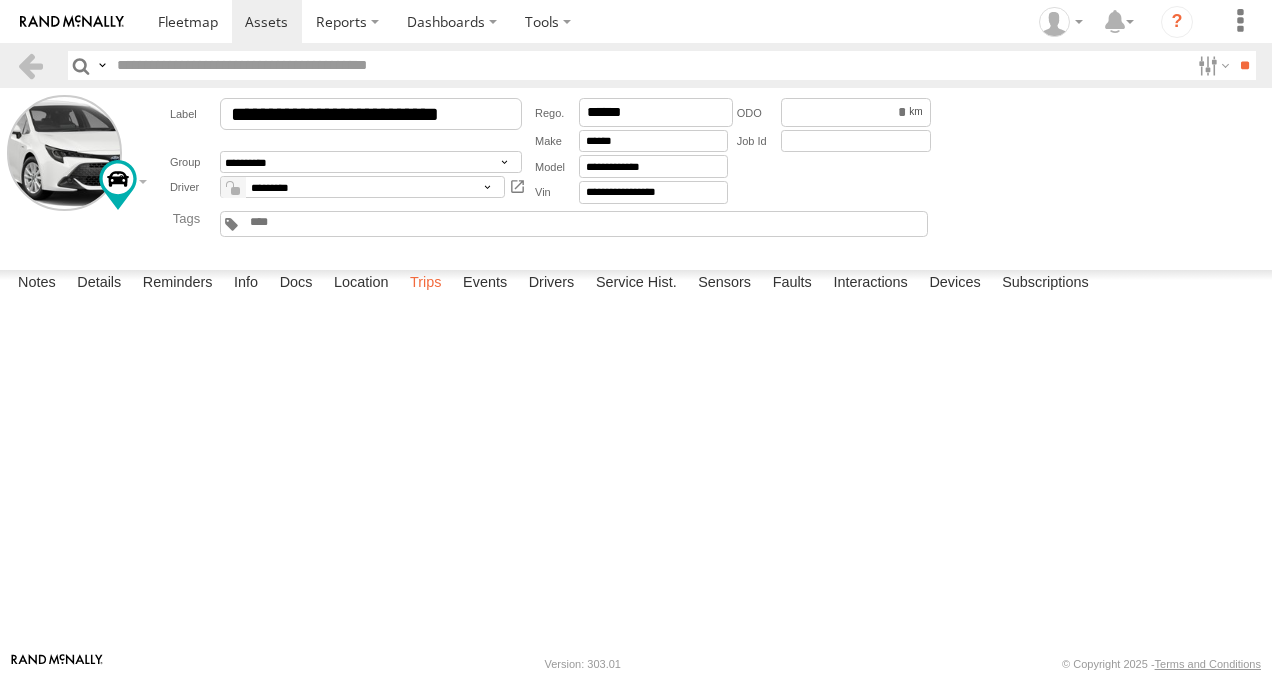 click on "Trips" at bounding box center [426, 284] 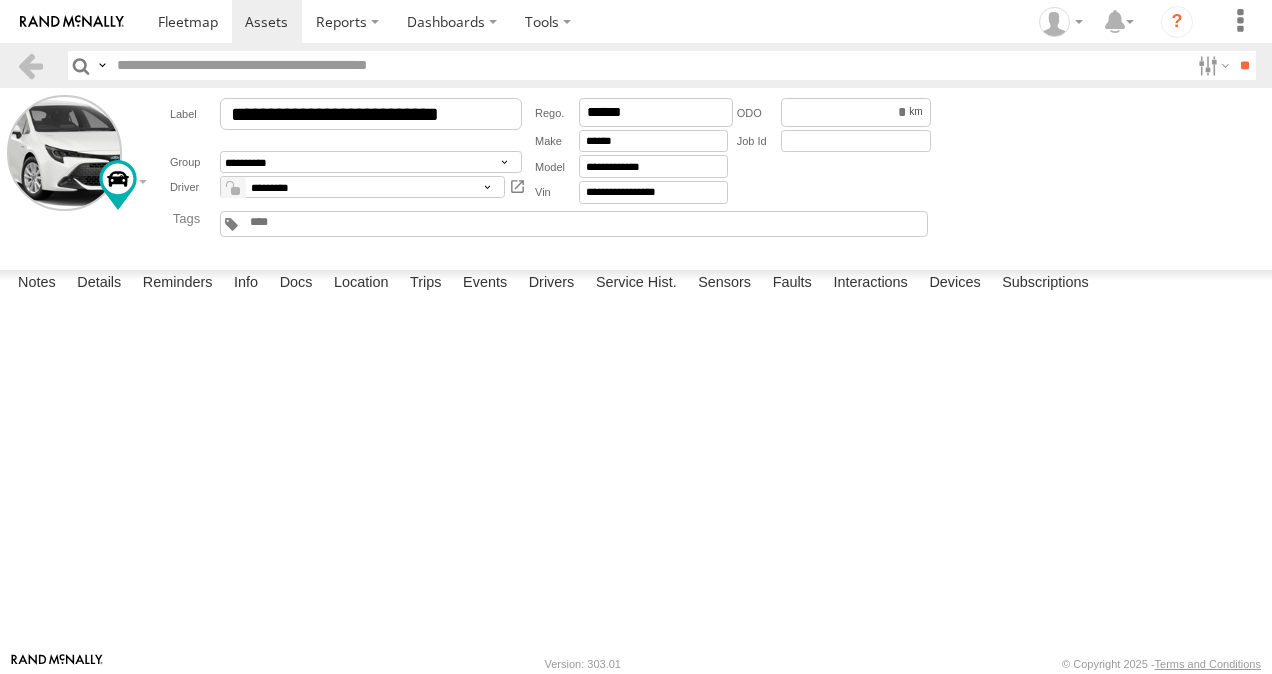 scroll, scrollTop: 2900, scrollLeft: 0, axis: vertical 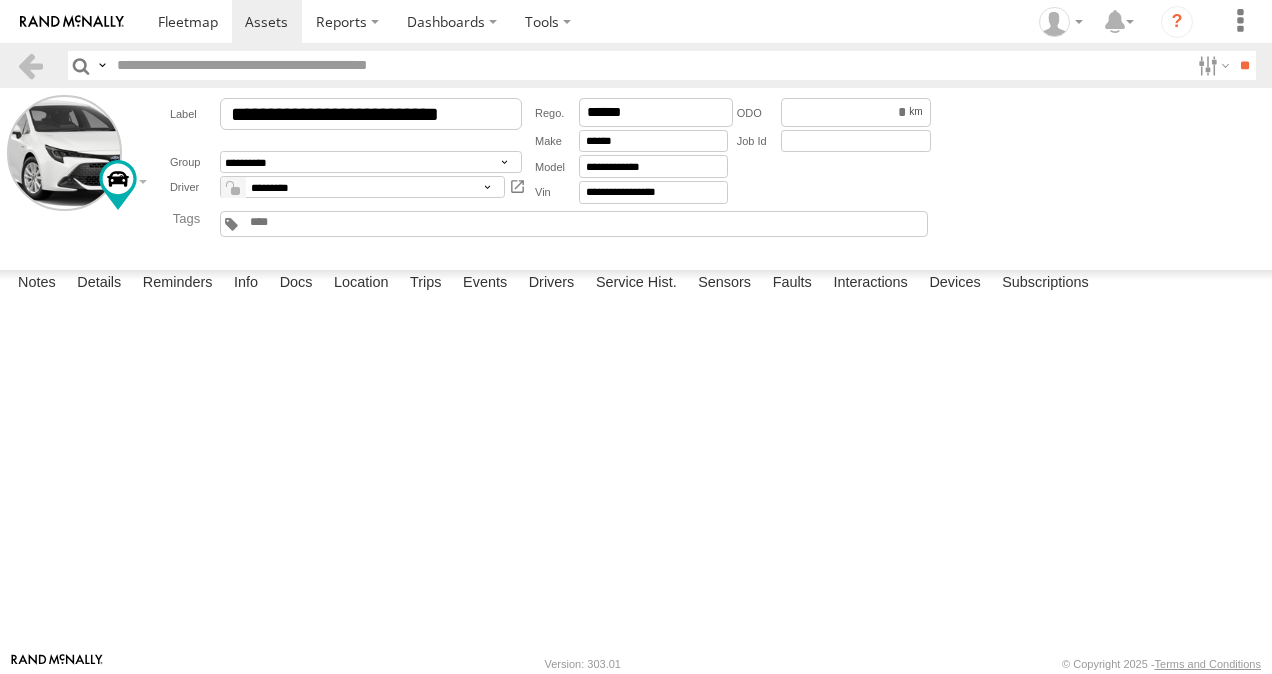 drag, startPoint x: 345, startPoint y: 418, endPoint x: 343, endPoint y: 581, distance: 163.01227 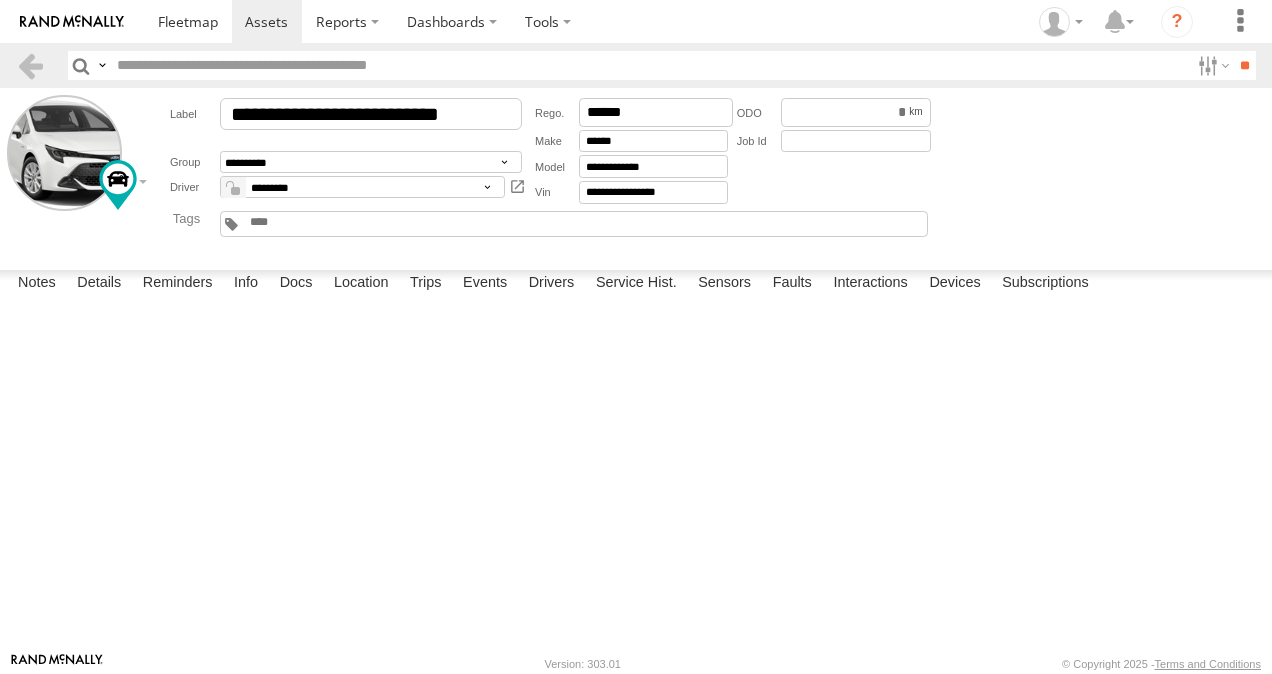 scroll, scrollTop: 2900, scrollLeft: 0, axis: vertical 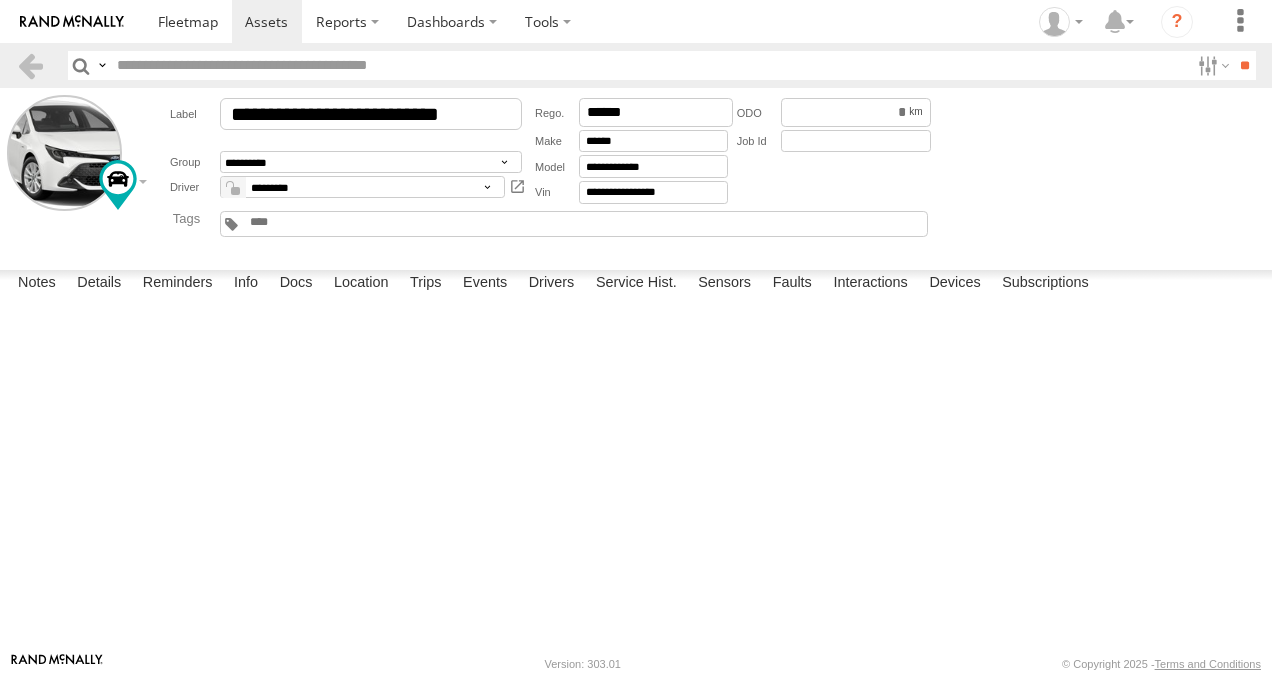 click on "Friday, 11th July 2025" at bounding box center (0, 0) 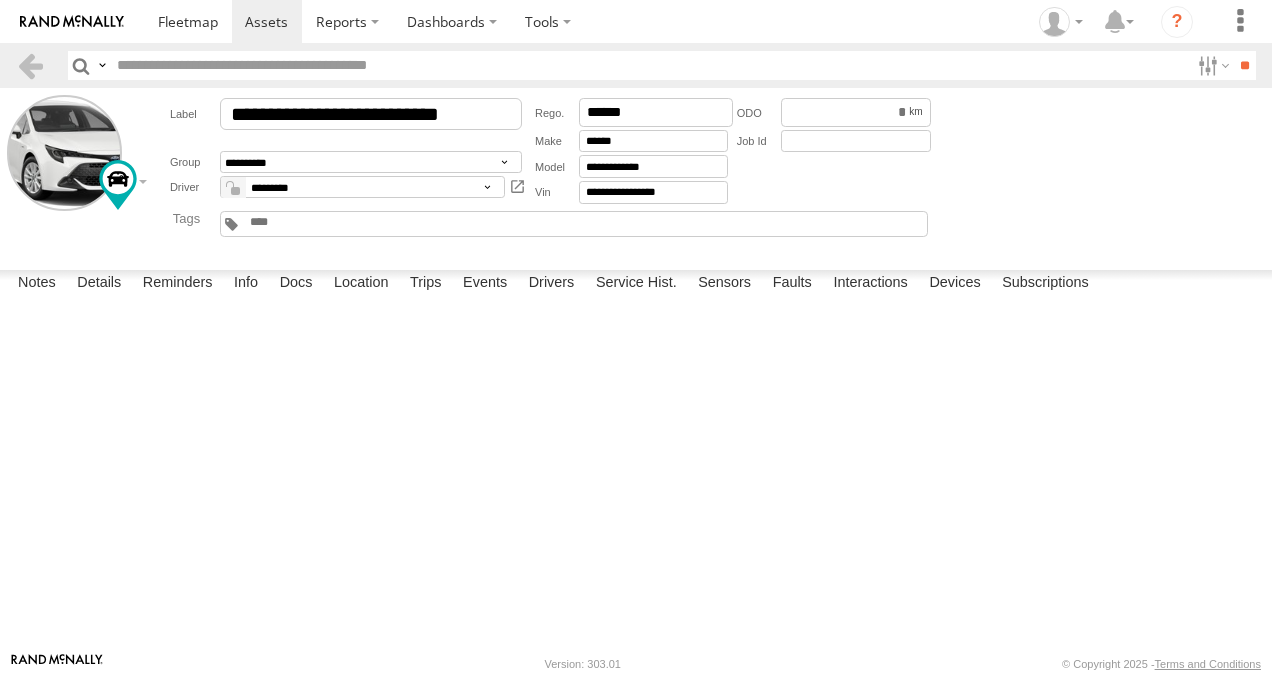scroll, scrollTop: 1300, scrollLeft: 0, axis: vertical 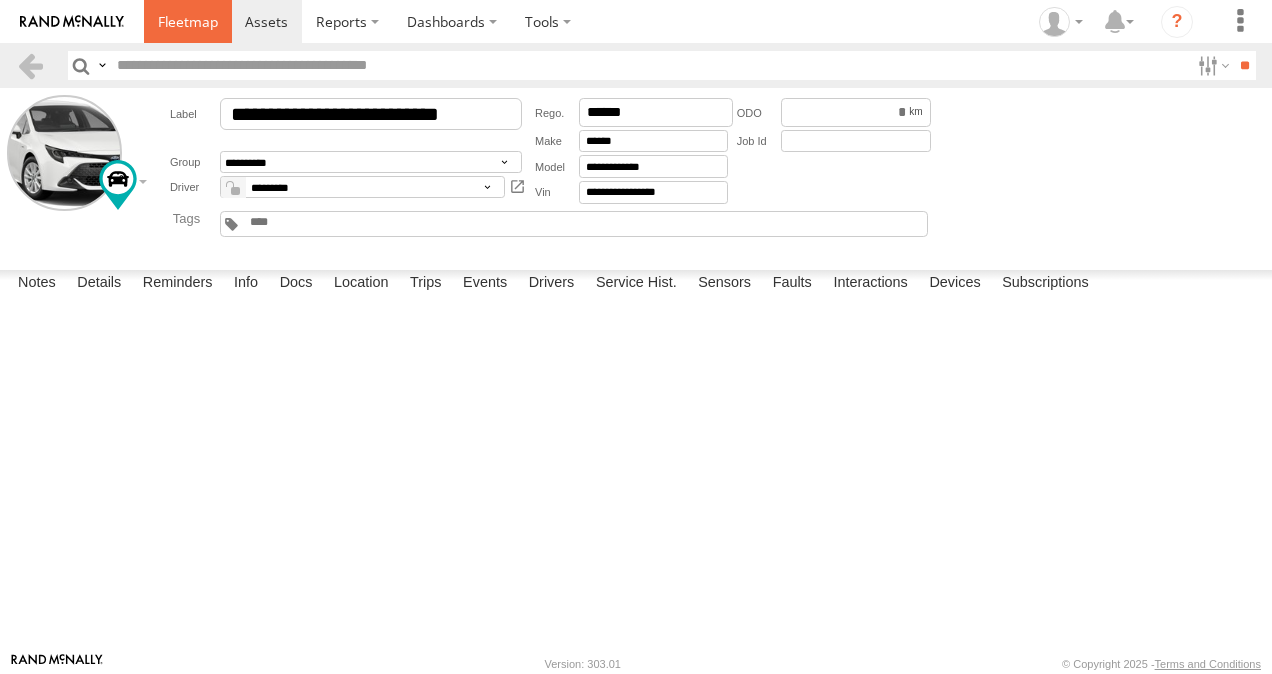 click at bounding box center (188, 21) 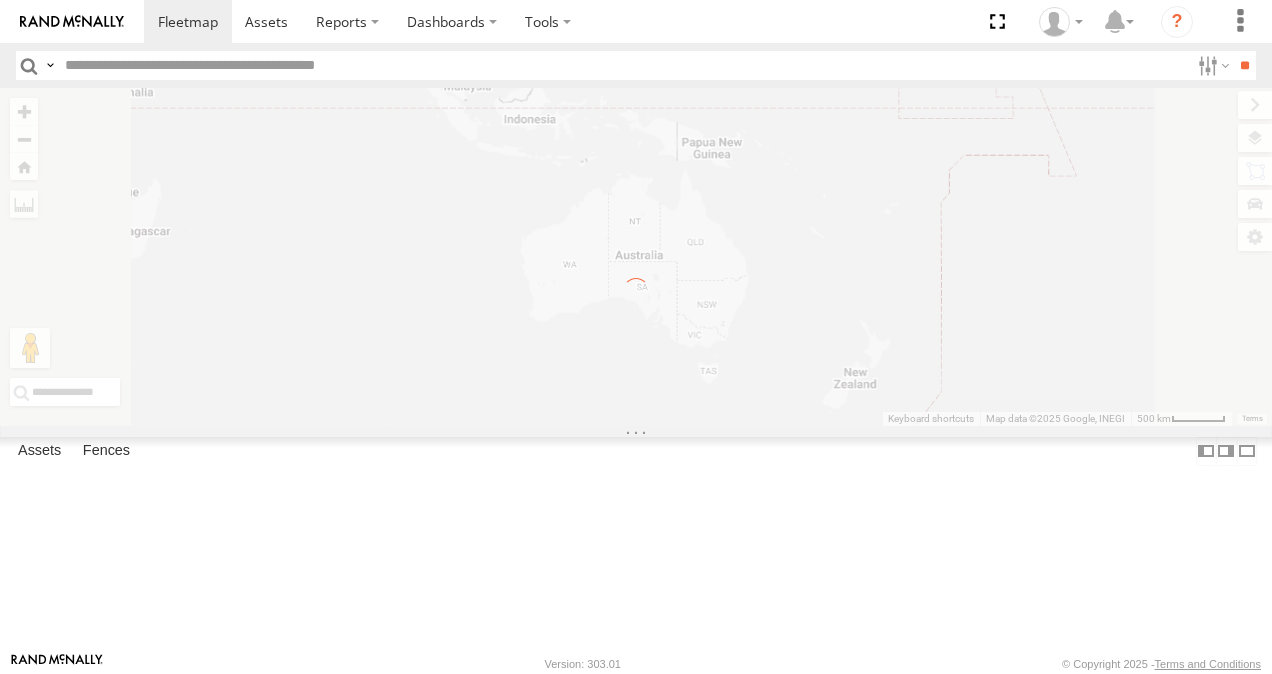 scroll, scrollTop: 0, scrollLeft: 0, axis: both 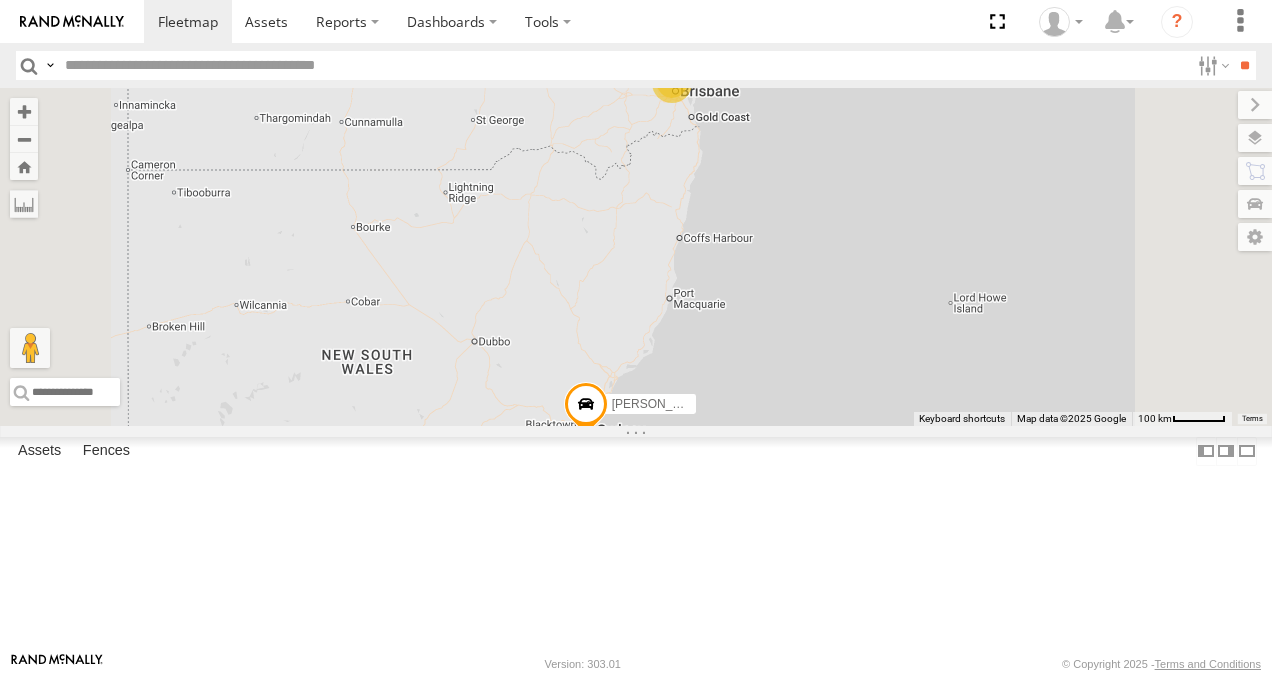 click at bounding box center (0, 0) 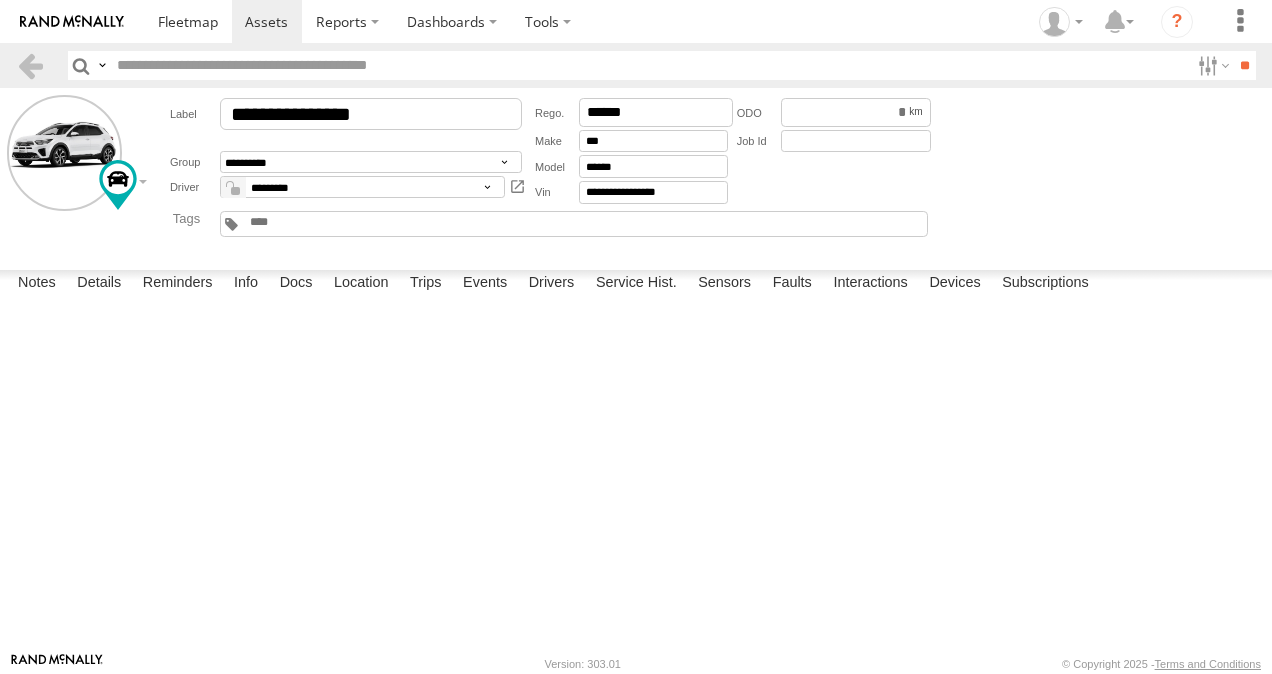 scroll, scrollTop: 0, scrollLeft: 0, axis: both 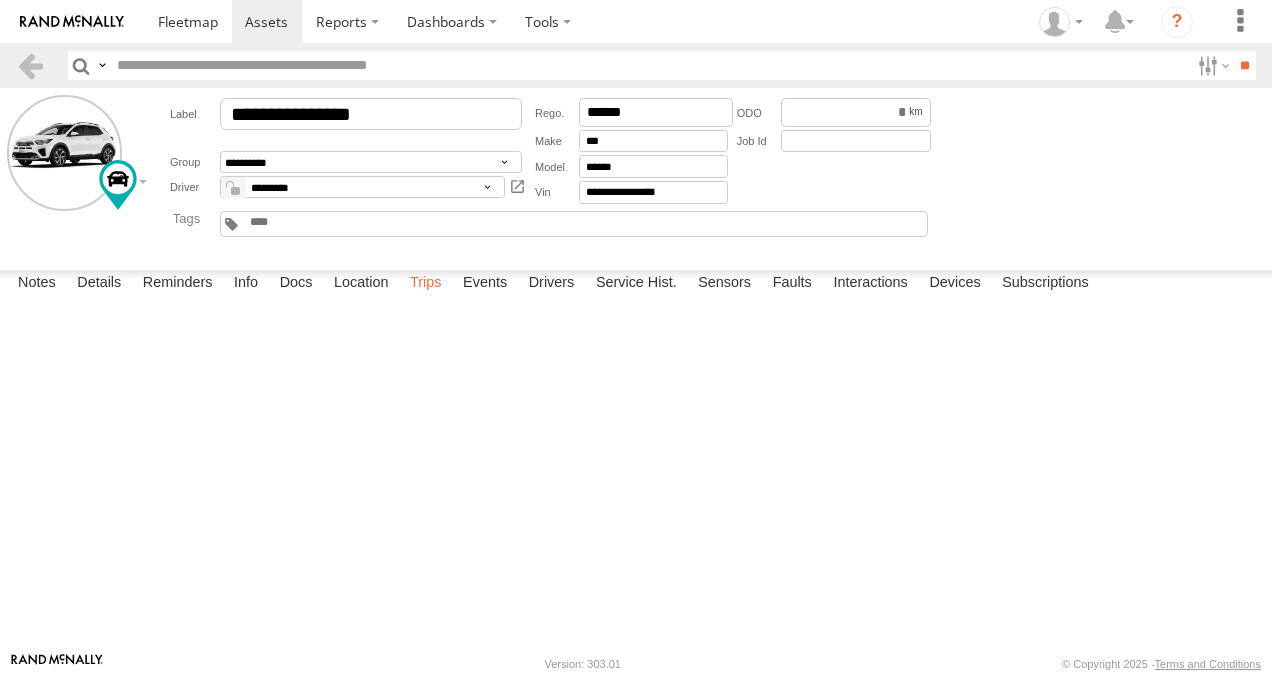click on "Trips" at bounding box center (426, 284) 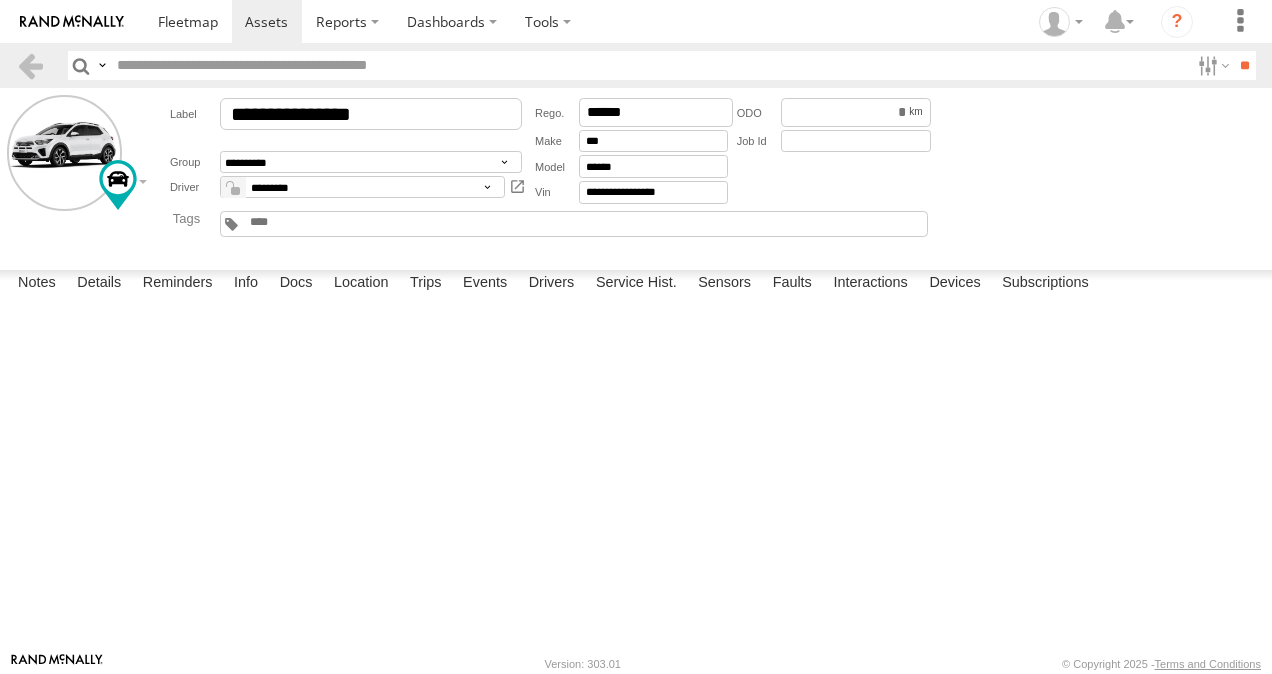 scroll, scrollTop: 600, scrollLeft: 0, axis: vertical 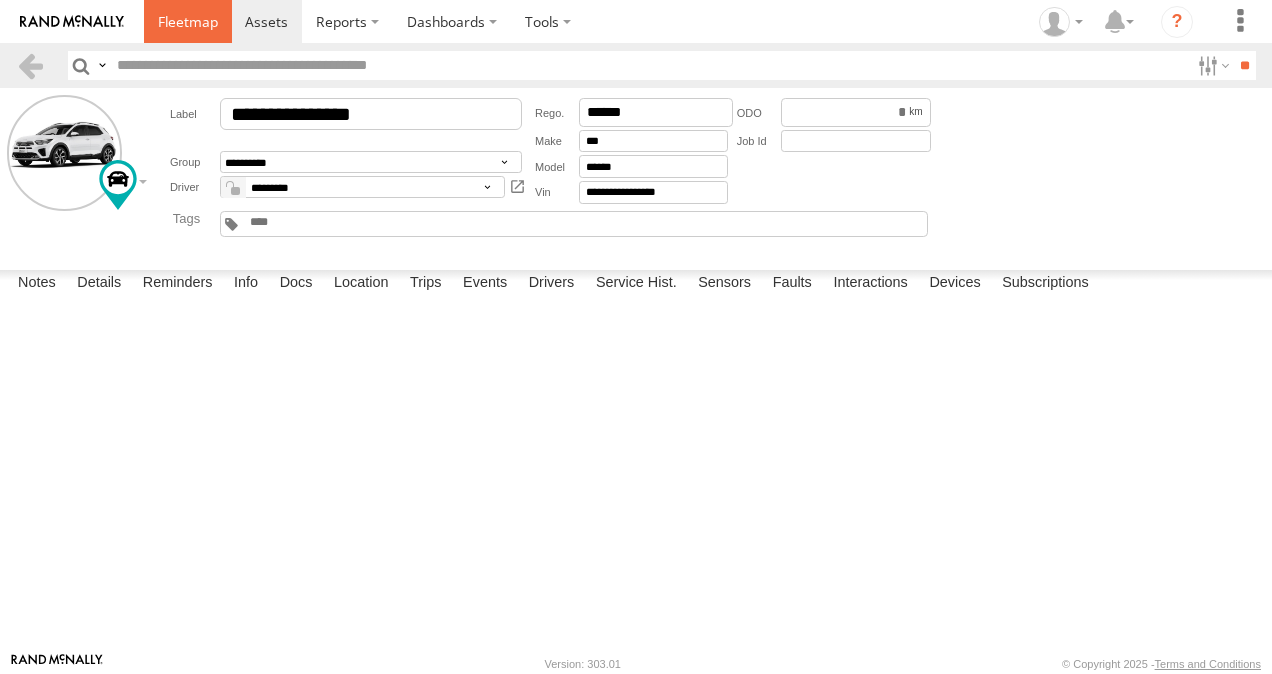 click at bounding box center [188, 21] 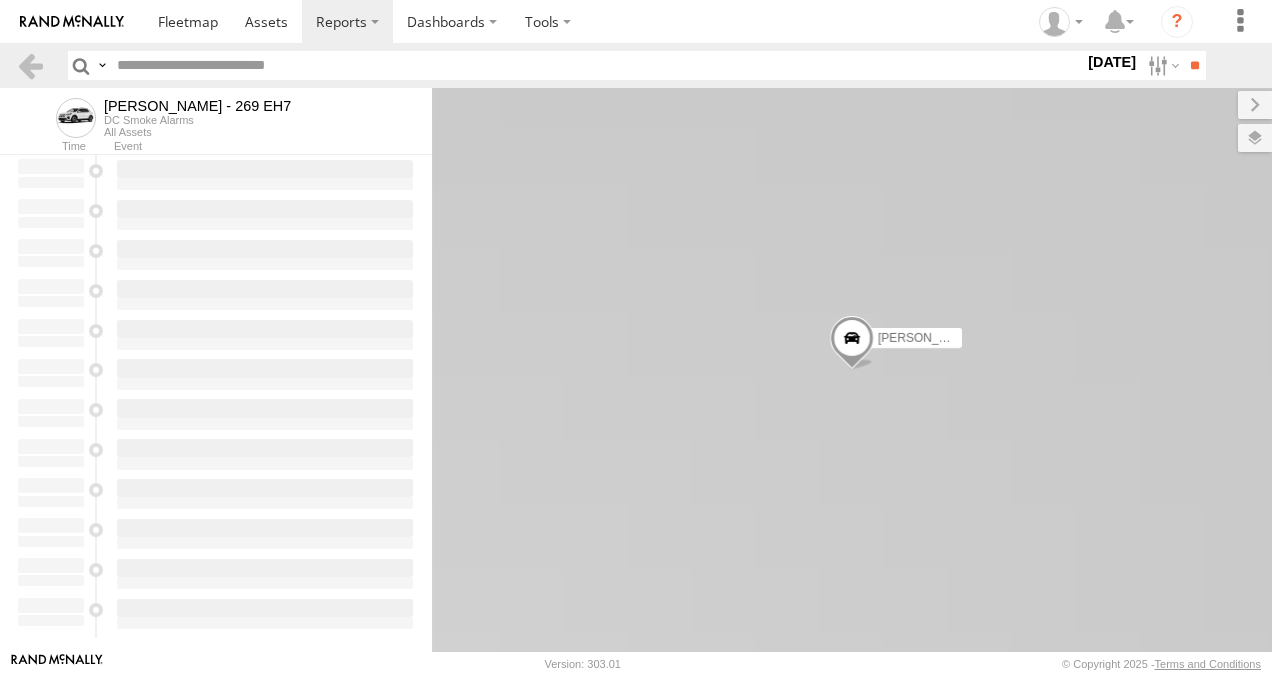 scroll, scrollTop: 0, scrollLeft: 0, axis: both 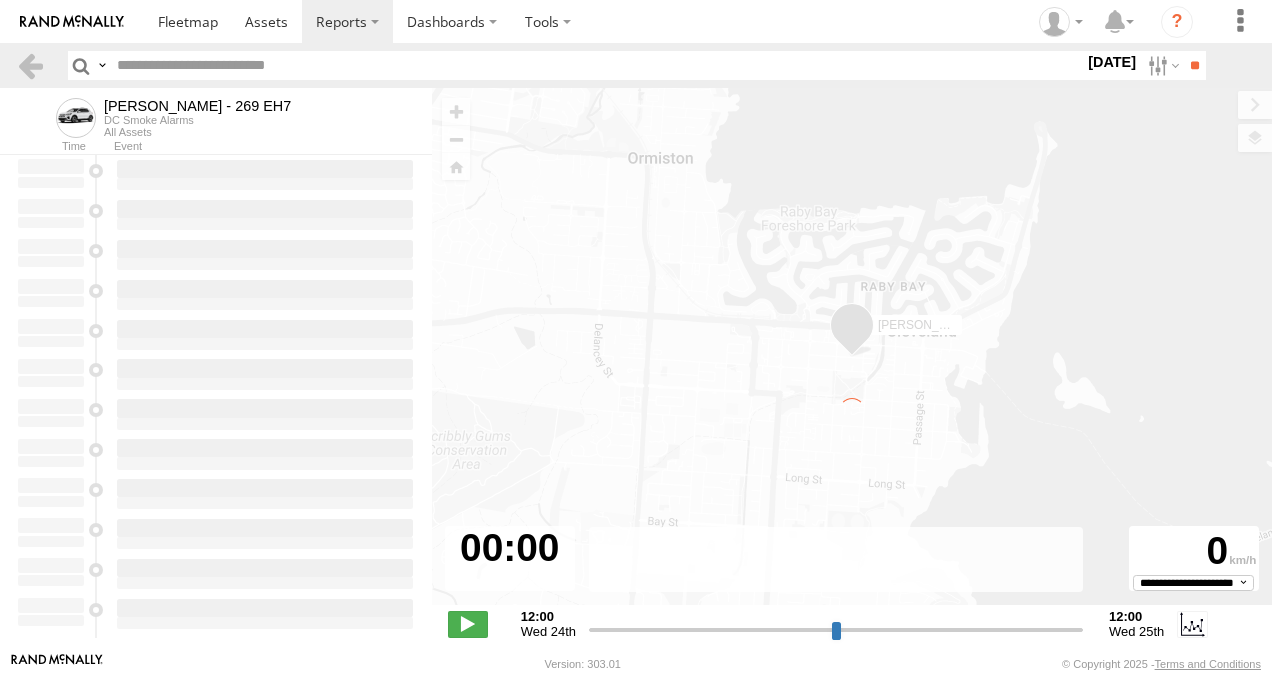 type on "**********" 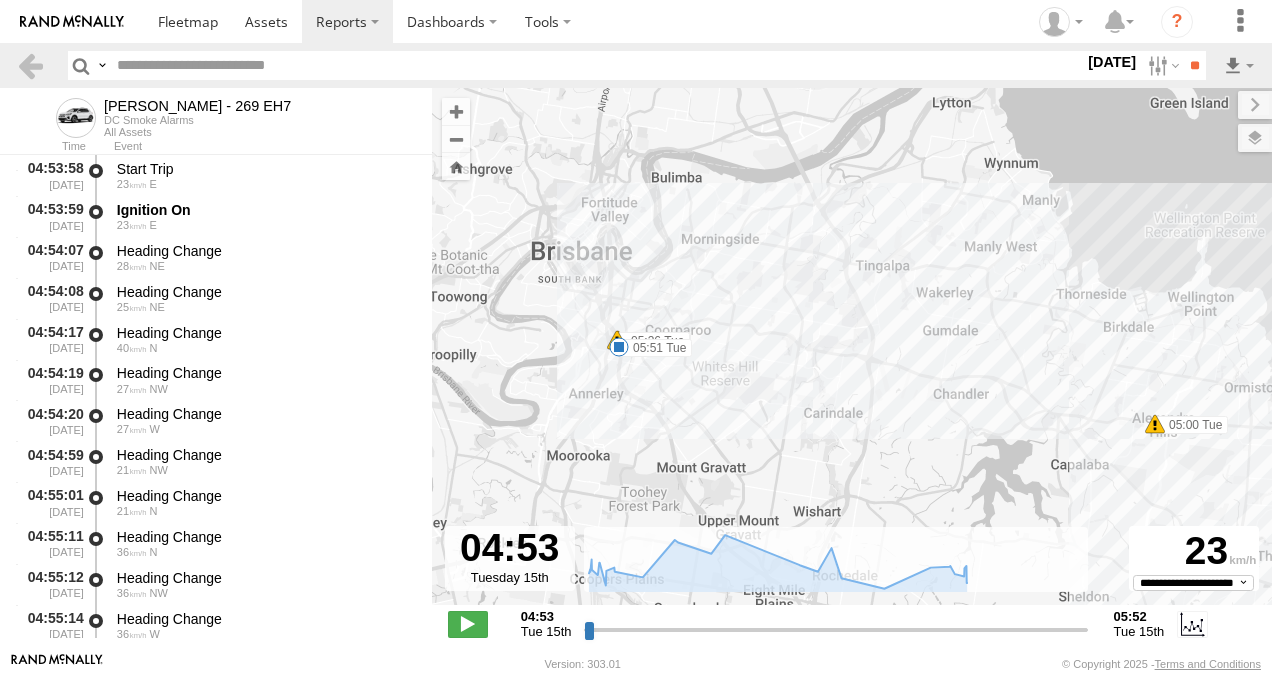 drag, startPoint x: 658, startPoint y: 368, endPoint x: 768, endPoint y: 391, distance: 112.37882 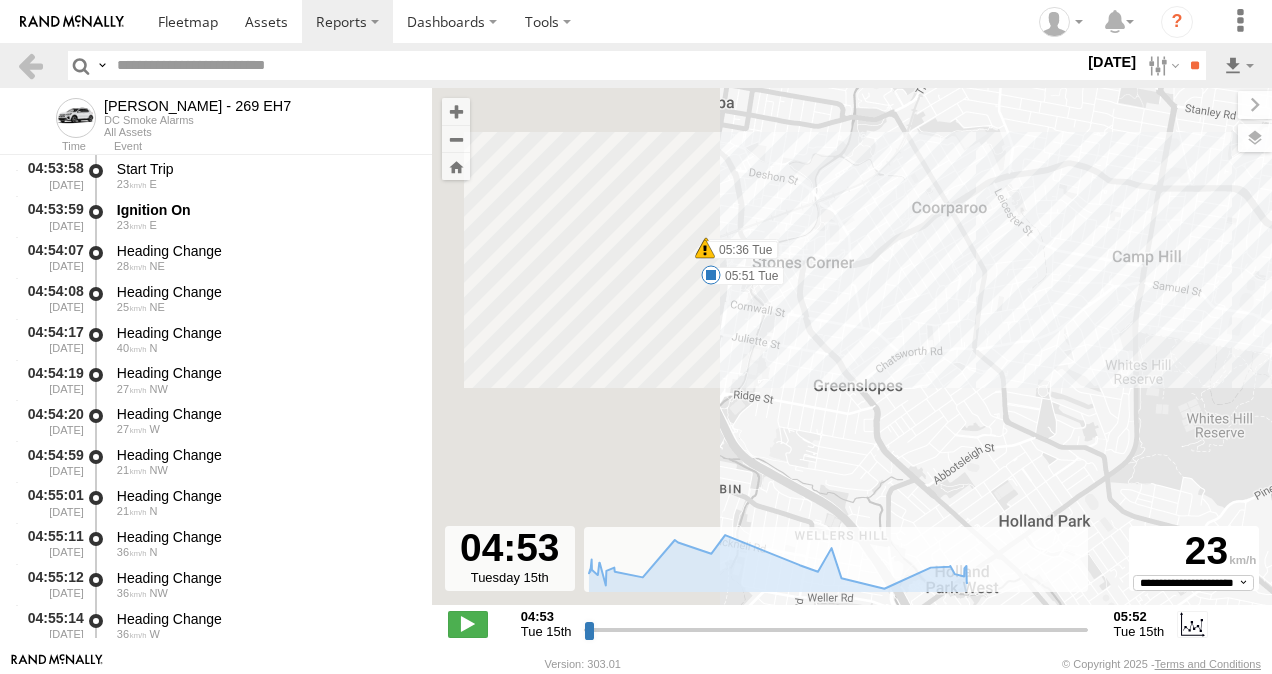 drag, startPoint x: 680, startPoint y: 378, endPoint x: 1038, endPoint y: 380, distance: 358.00558 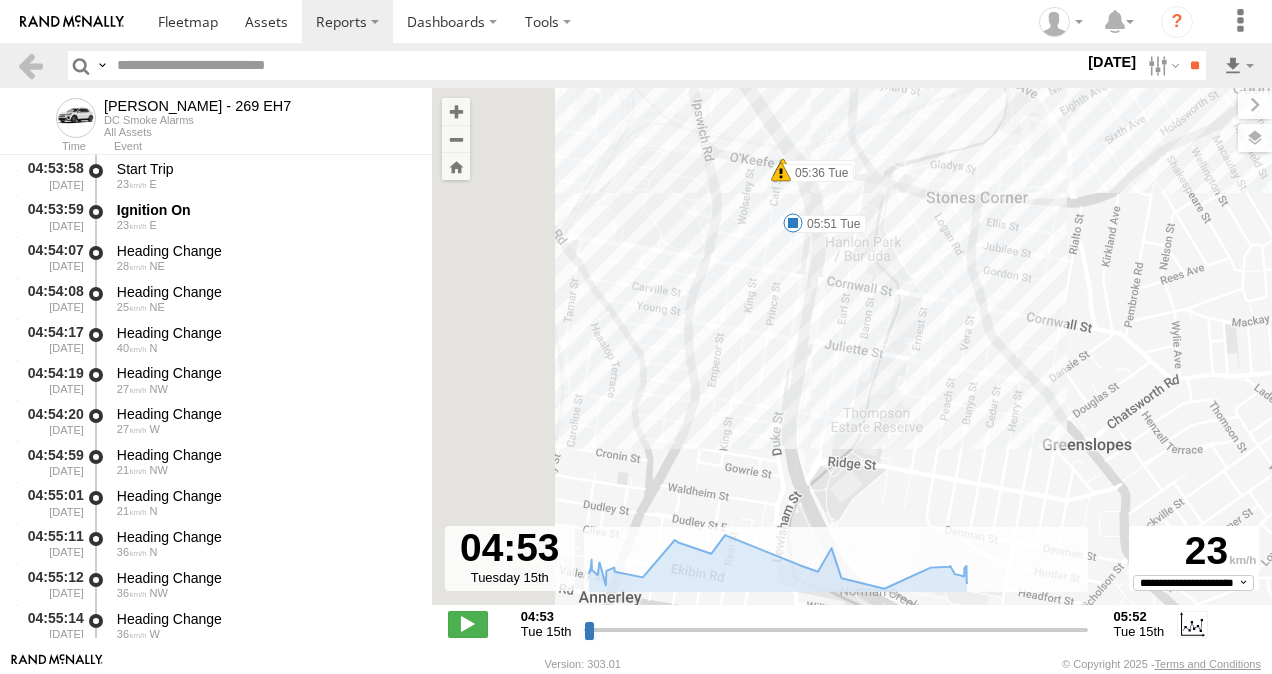 drag, startPoint x: 703, startPoint y: 318, endPoint x: 938, endPoint y: 350, distance: 237.16872 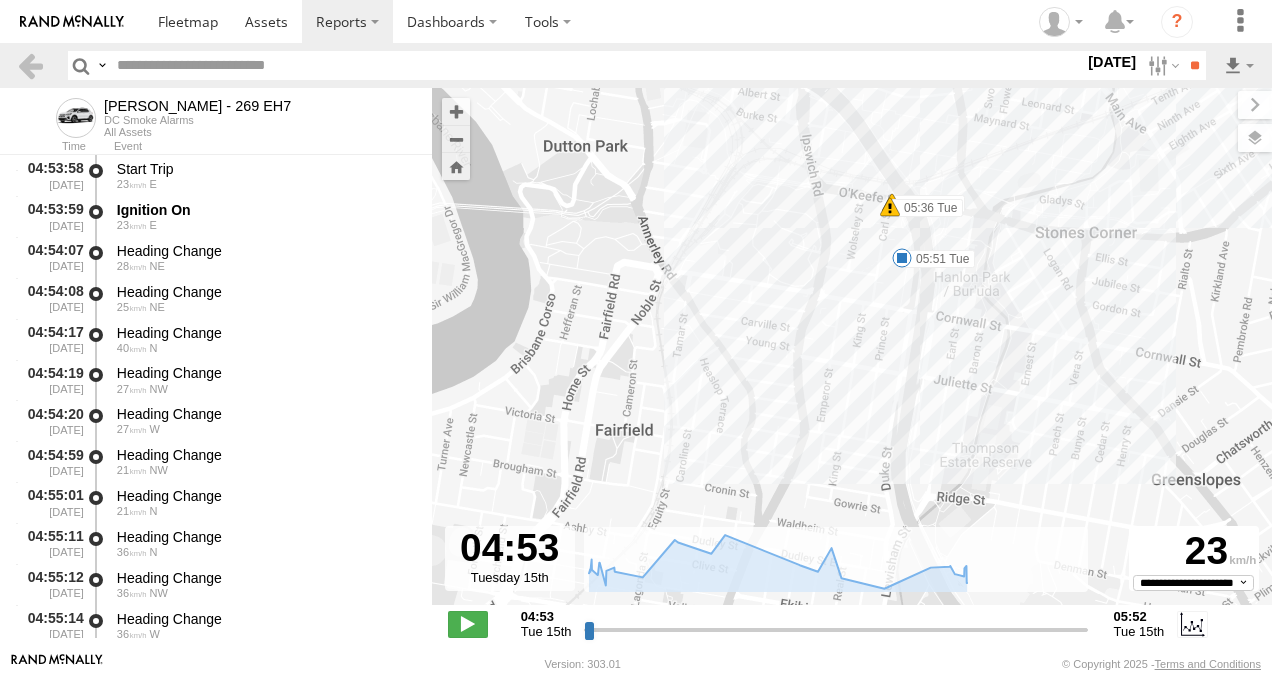 click at bounding box center (890, 207) 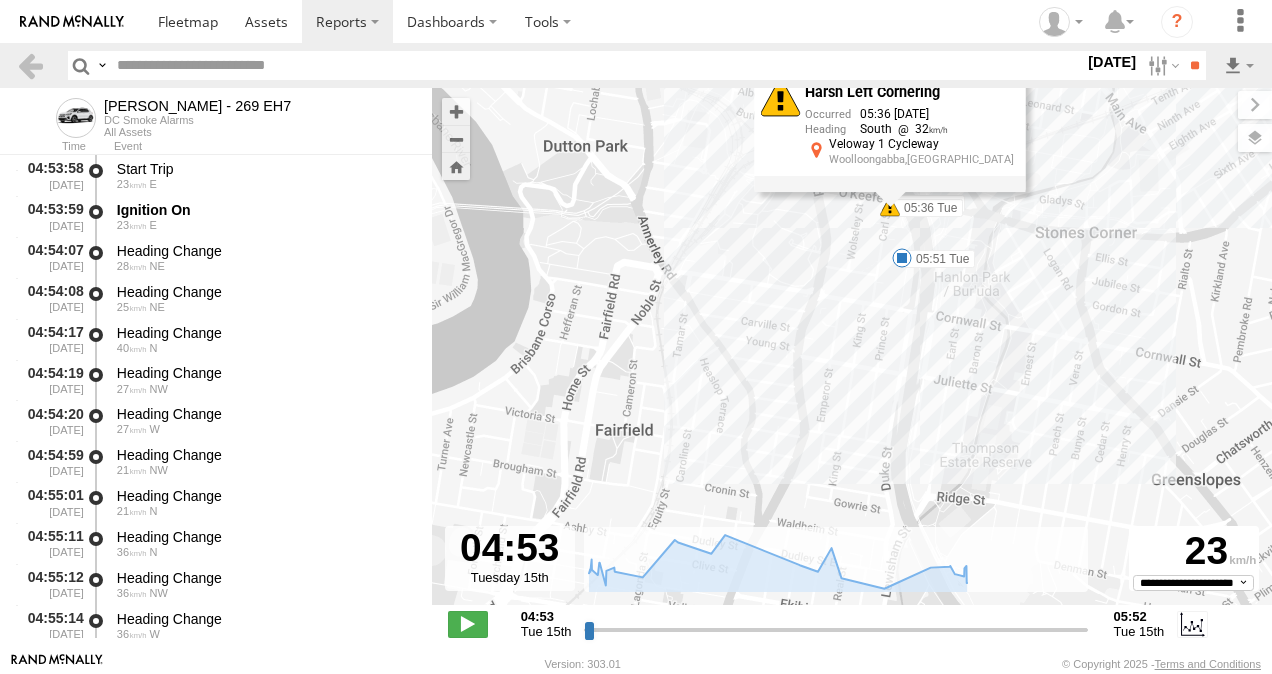 click on "[PERSON_NAME] - 269 EH7 05:00 Tue 05:36 Tue 05:36 Tue 05:51 Tue Harsh Left Cornering 05:36 [DATE] South [STREET_ADDRESS]" at bounding box center (852, 357) 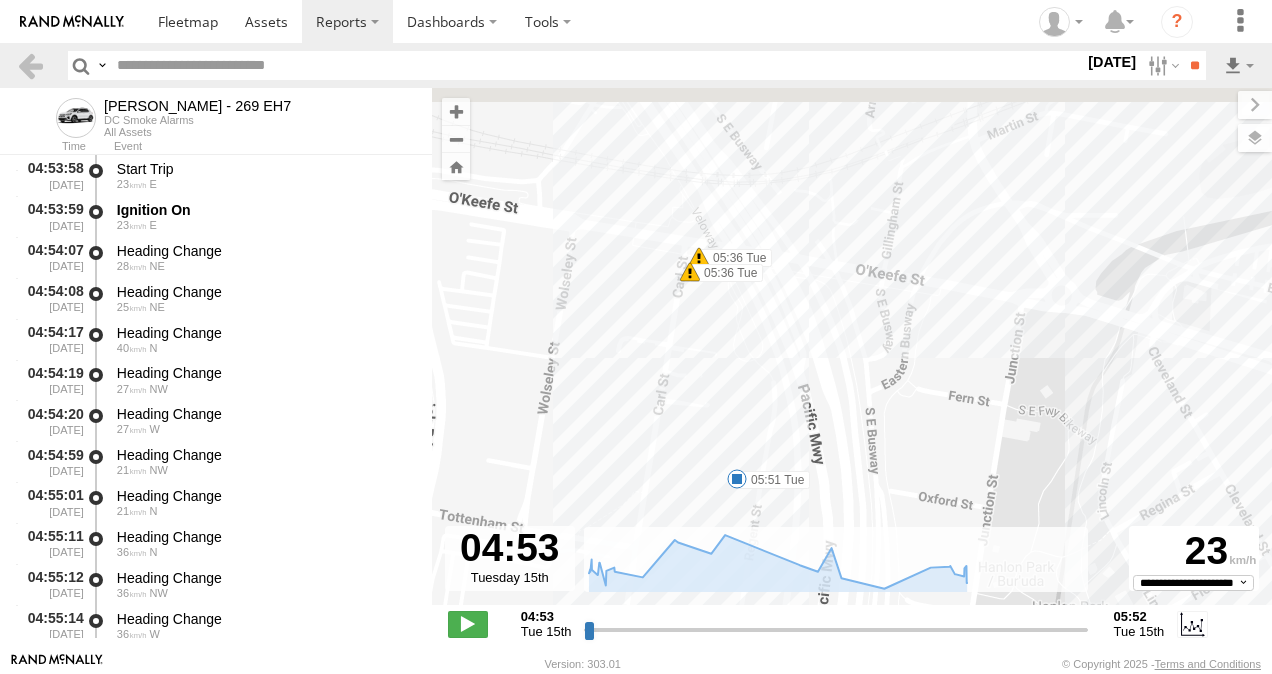 drag, startPoint x: 920, startPoint y: 190, endPoint x: 600, endPoint y: 494, distance: 441.37967 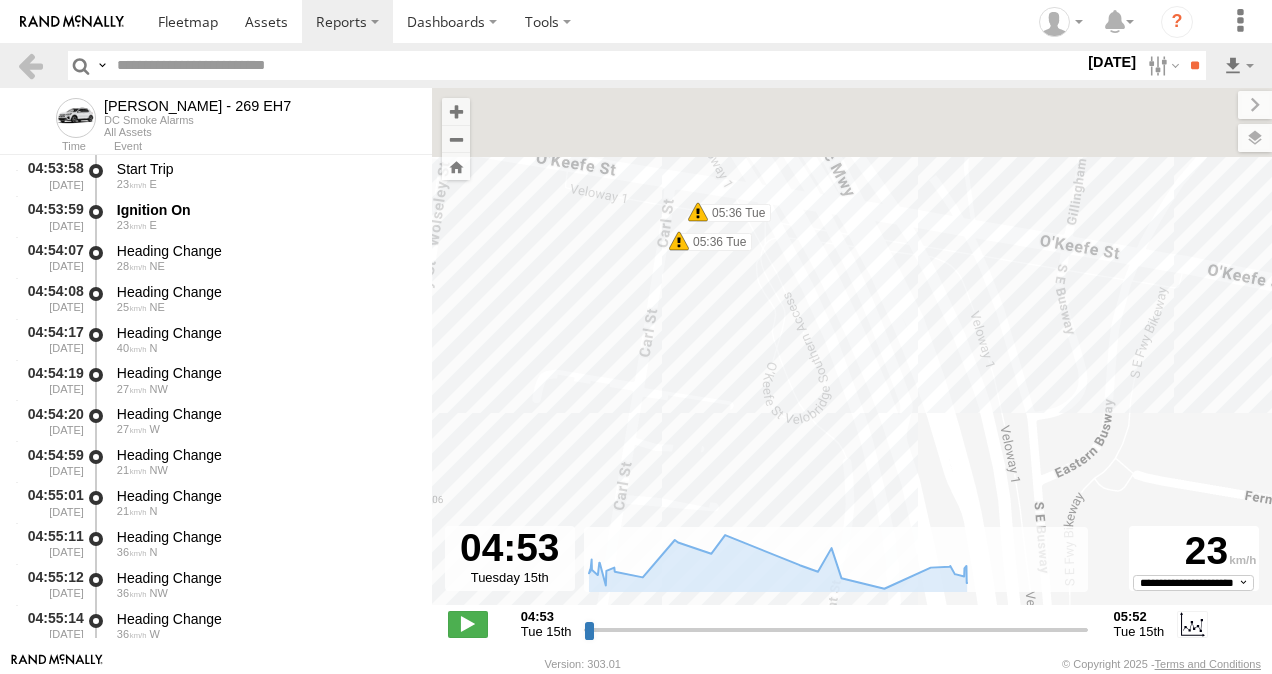 drag, startPoint x: 767, startPoint y: 214, endPoint x: 756, endPoint y: 314, distance: 100.60318 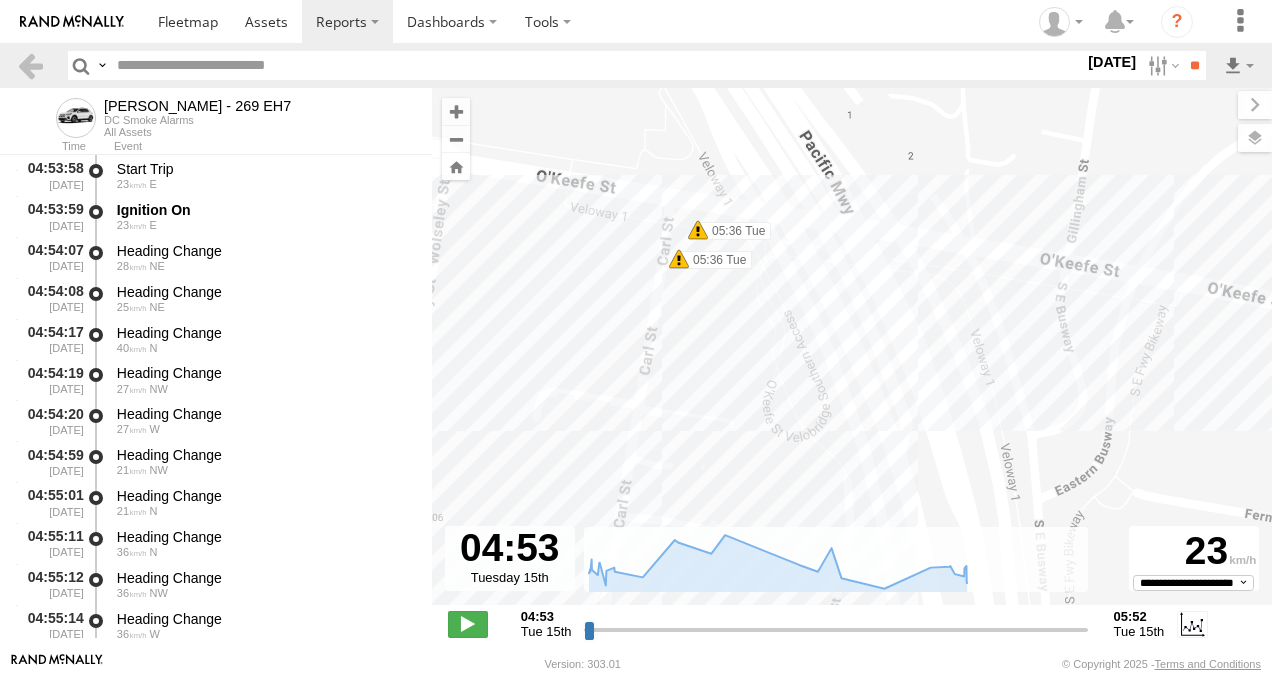 click at bounding box center (698, 230) 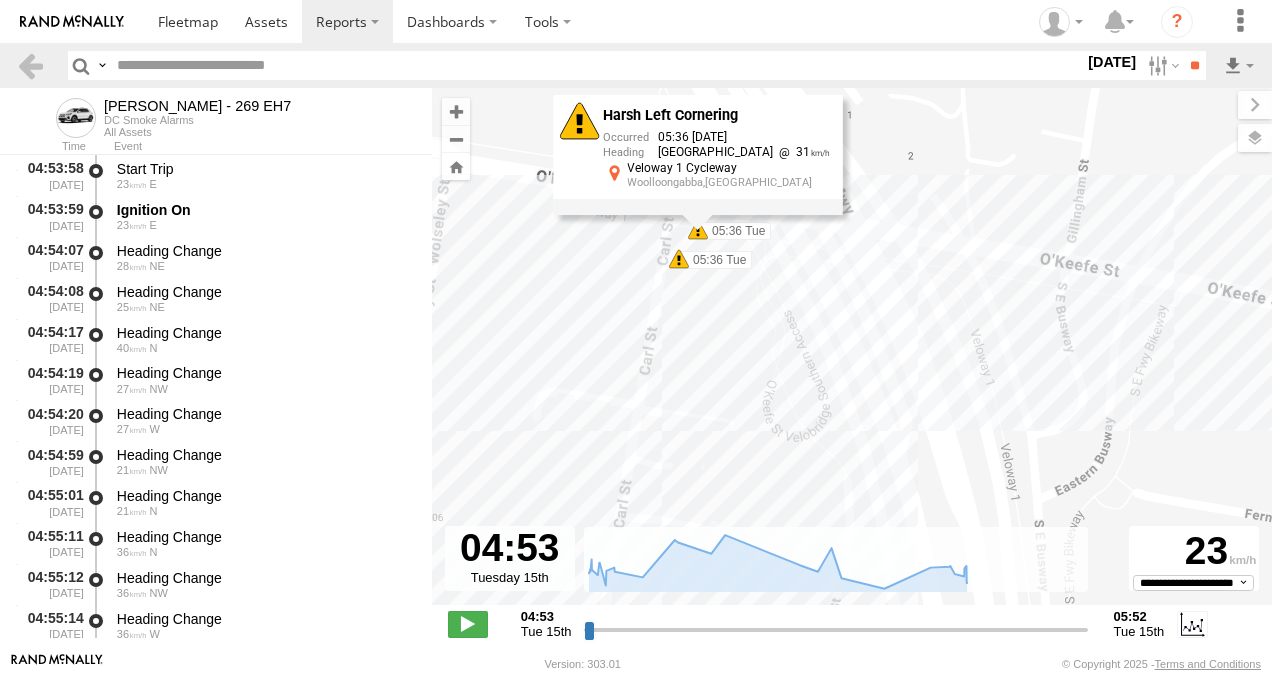click at bounding box center [679, 259] 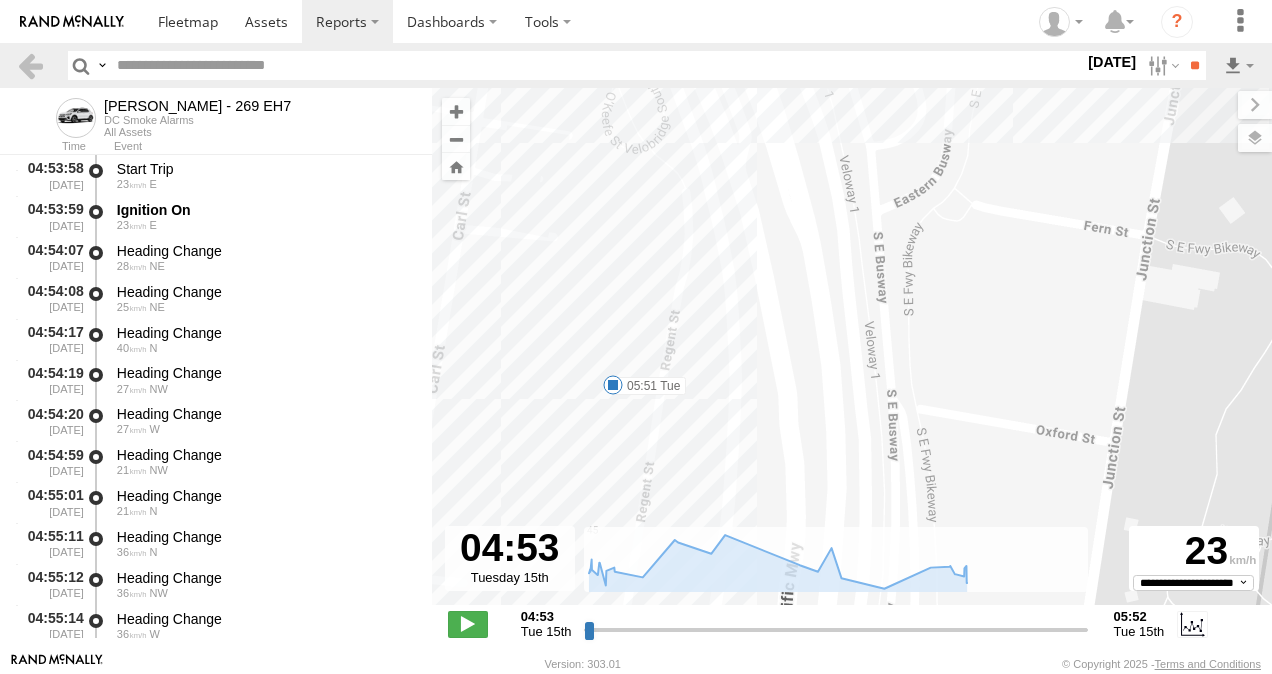 drag, startPoint x: 933, startPoint y: 388, endPoint x: 769, endPoint y: 92, distance: 338.3962 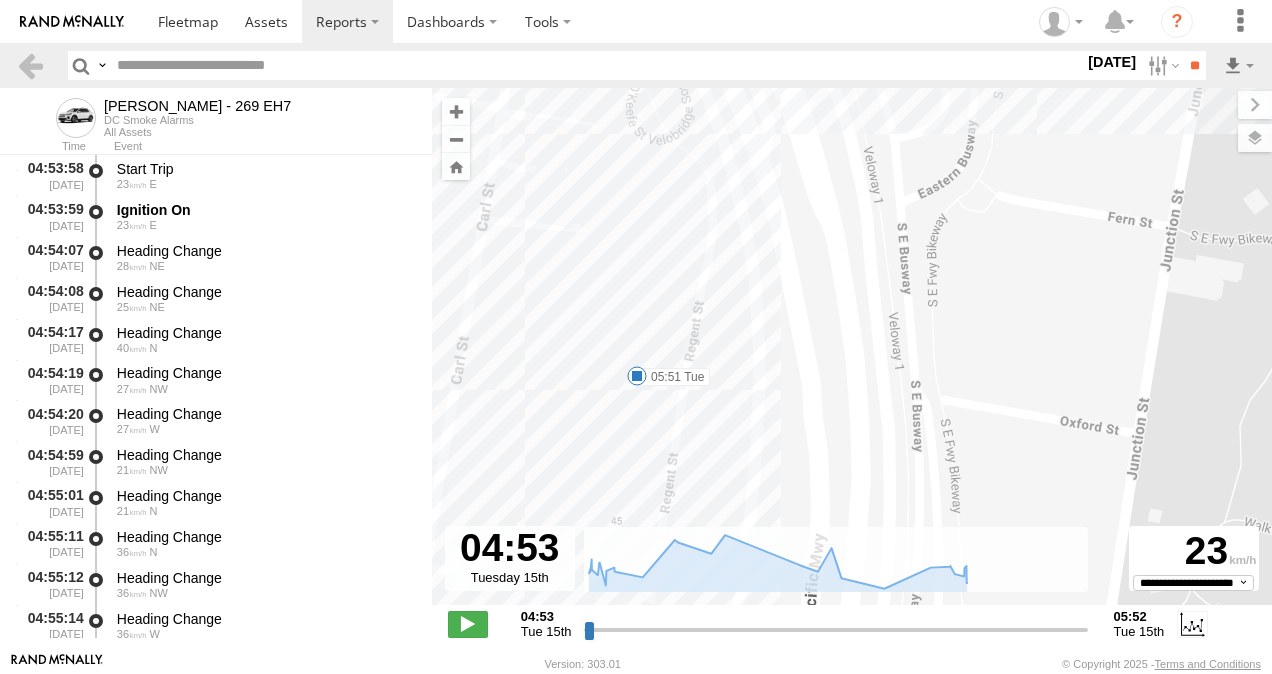 drag, startPoint x: 733, startPoint y: 349, endPoint x: 761, endPoint y: 337, distance: 30.463093 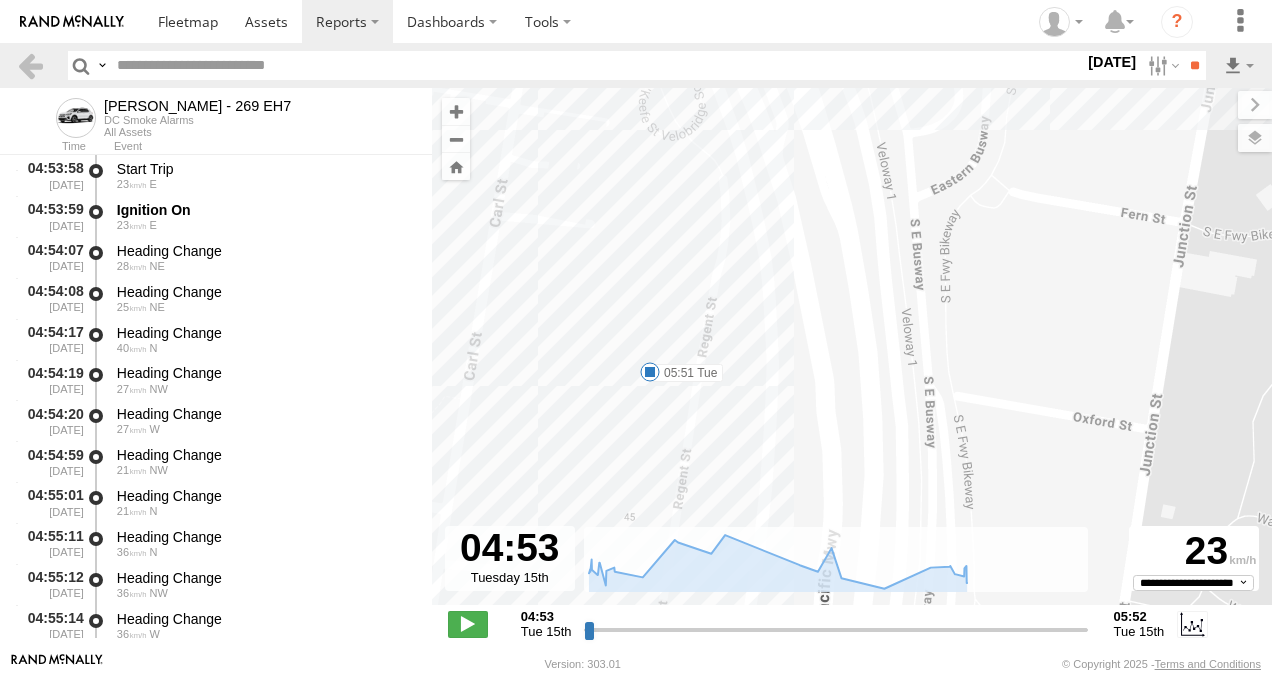 click at bounding box center [650, 372] 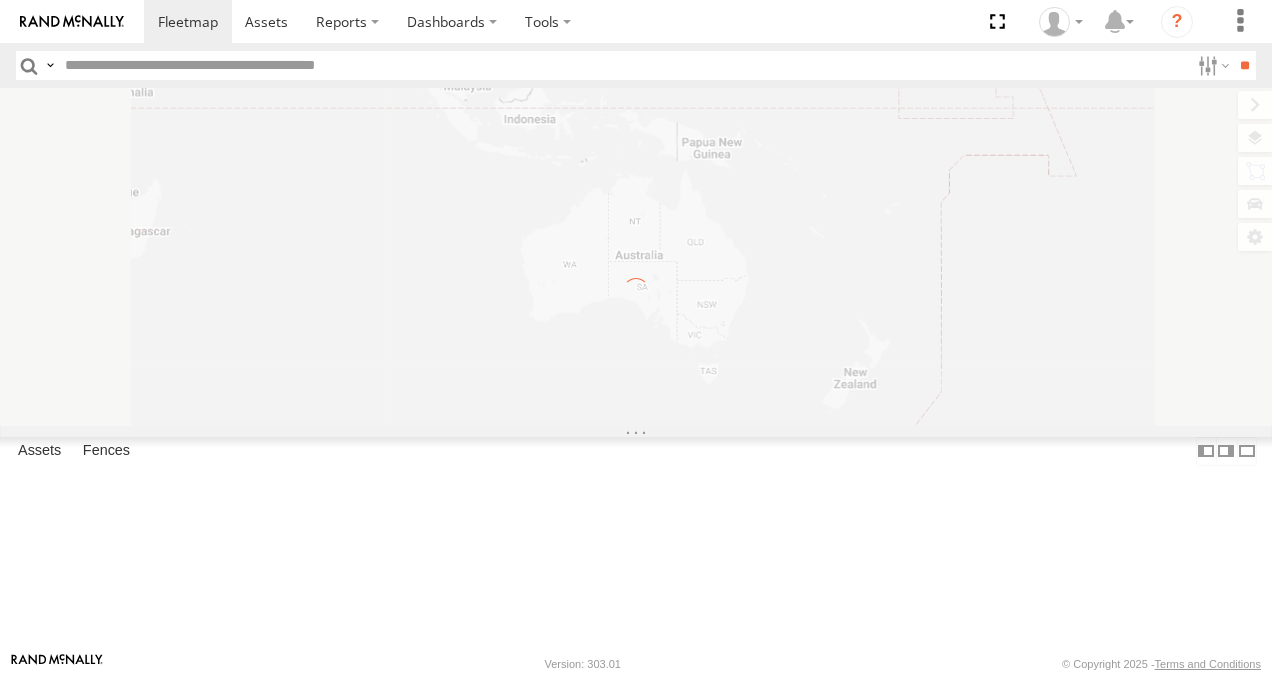 scroll, scrollTop: 0, scrollLeft: 0, axis: both 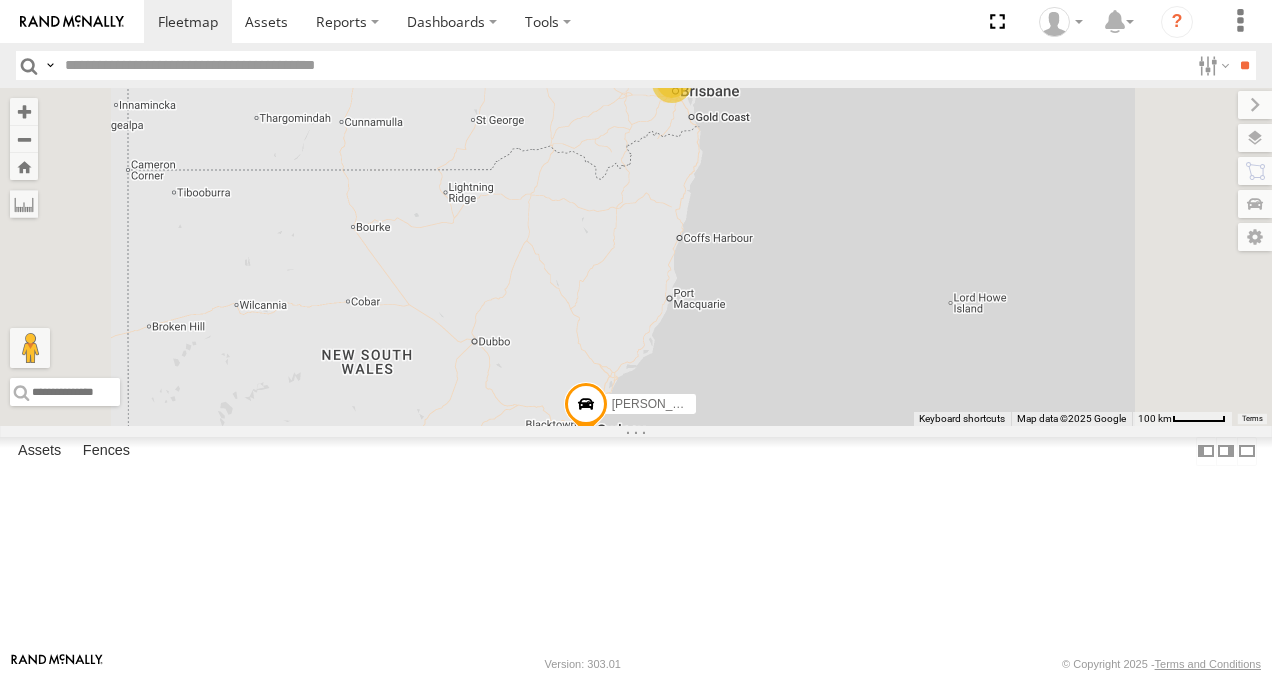 click at bounding box center (0, 0) 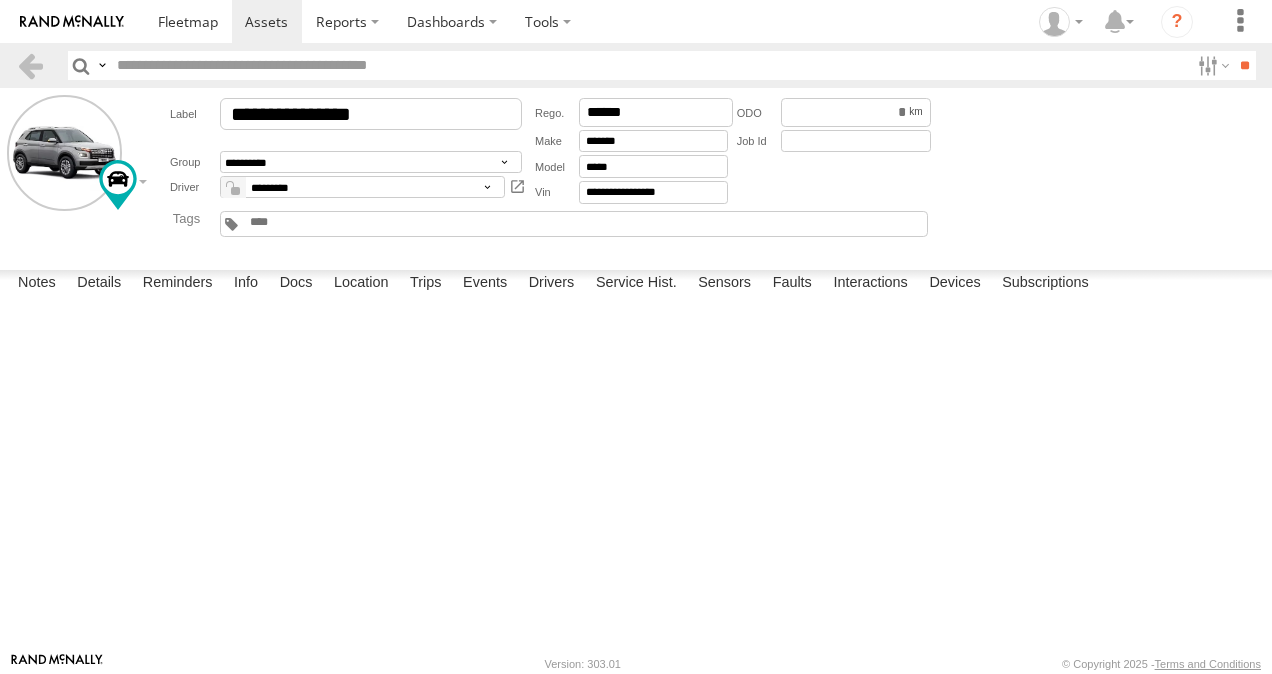 scroll, scrollTop: 0, scrollLeft: 0, axis: both 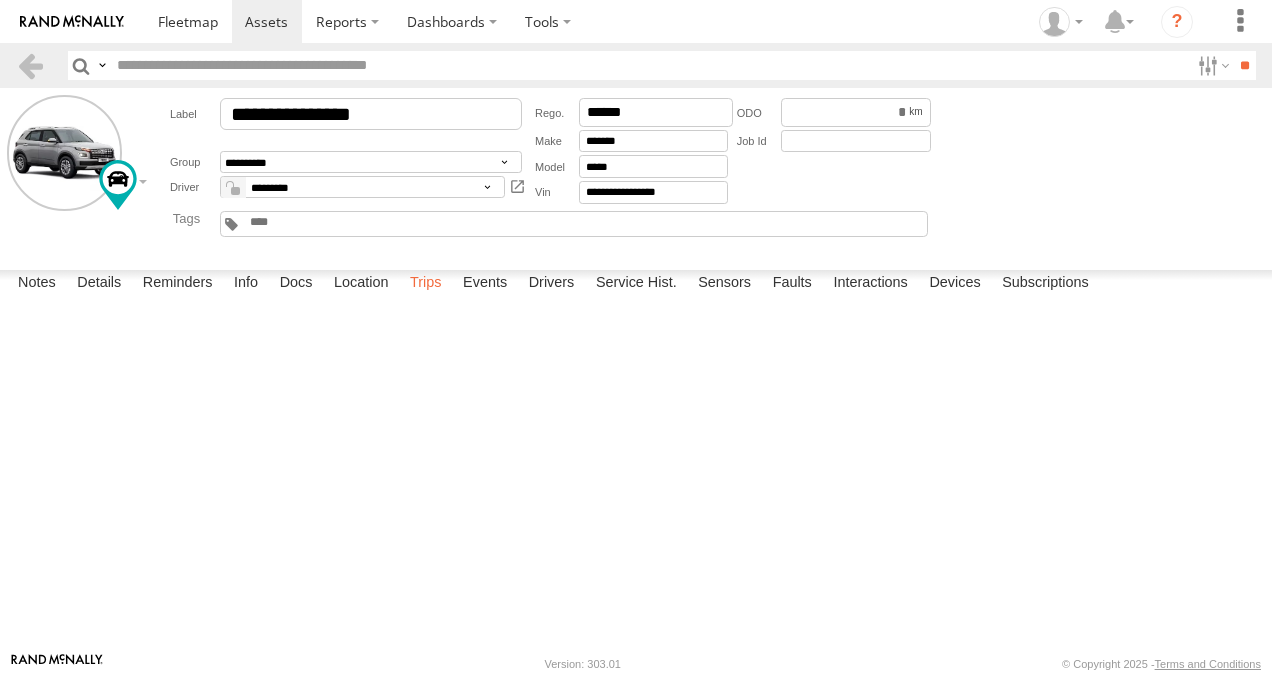 click on "Trips" at bounding box center [426, 284] 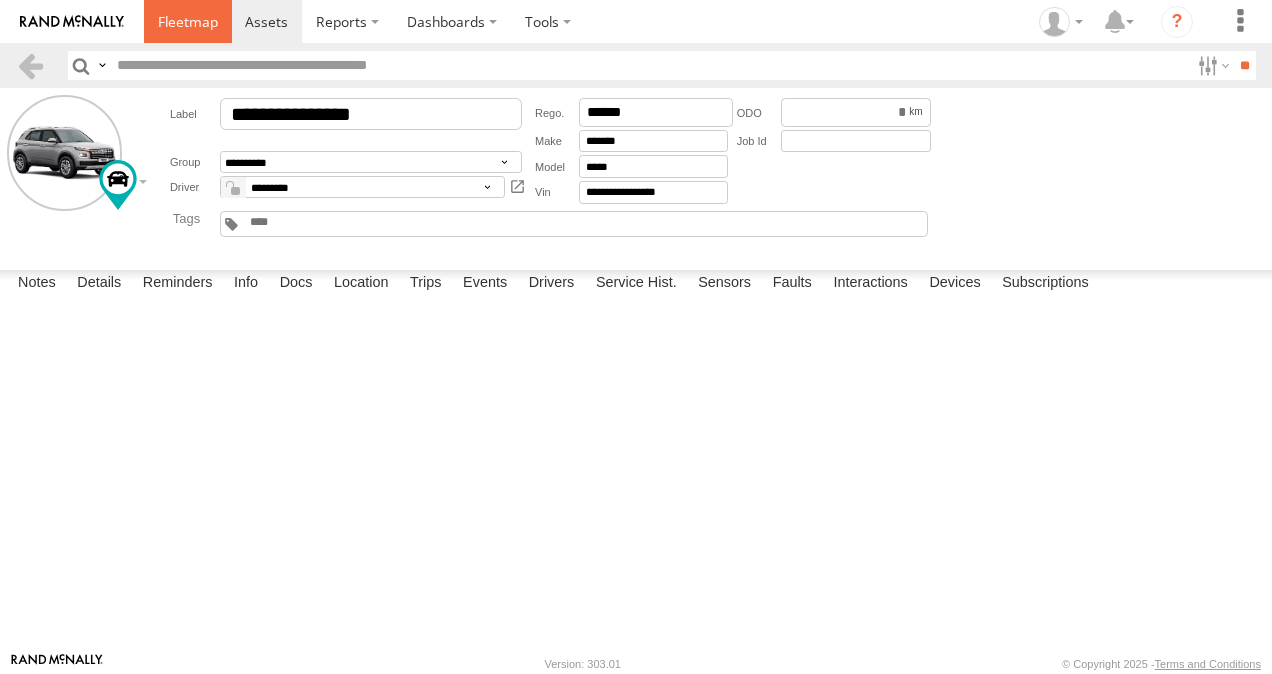 click at bounding box center (188, 21) 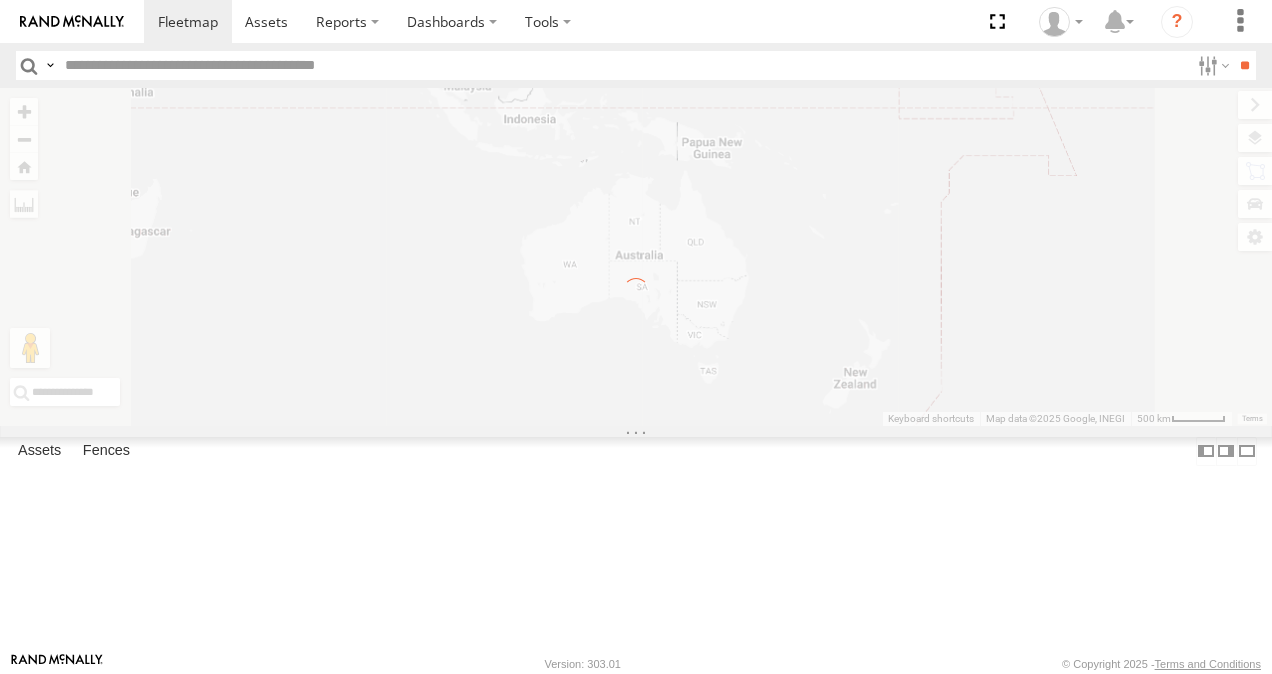 scroll, scrollTop: 0, scrollLeft: 0, axis: both 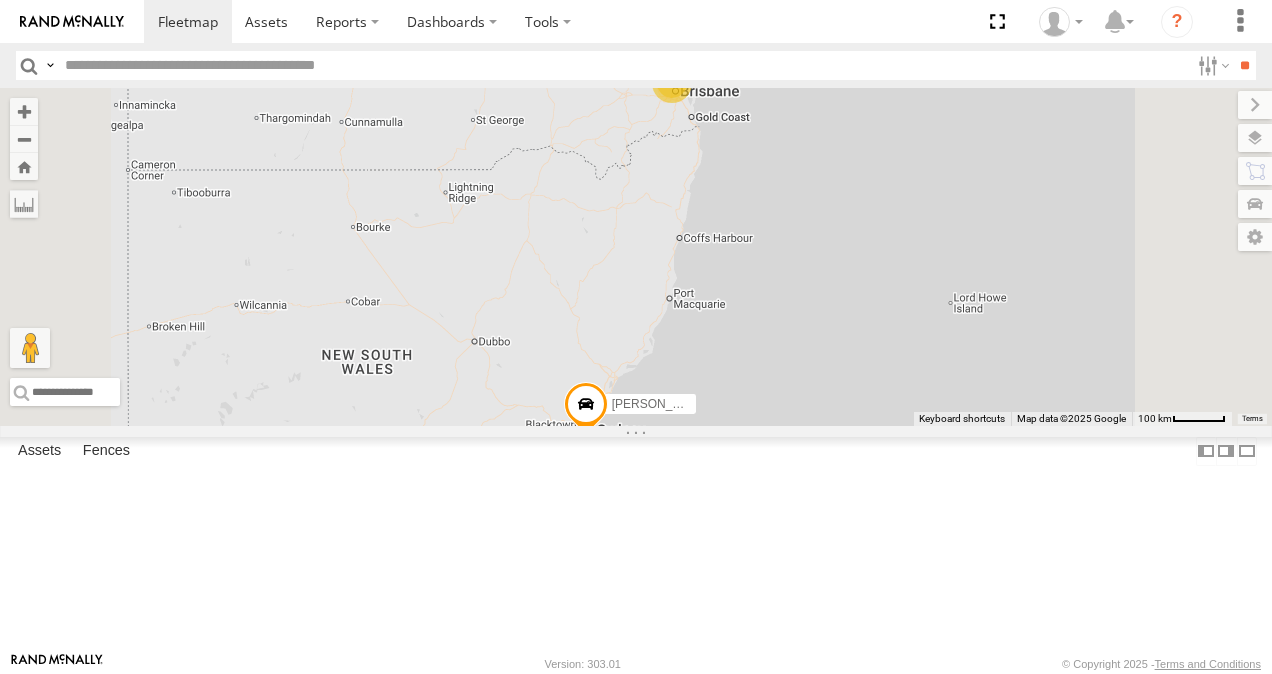 click at bounding box center (0, 0) 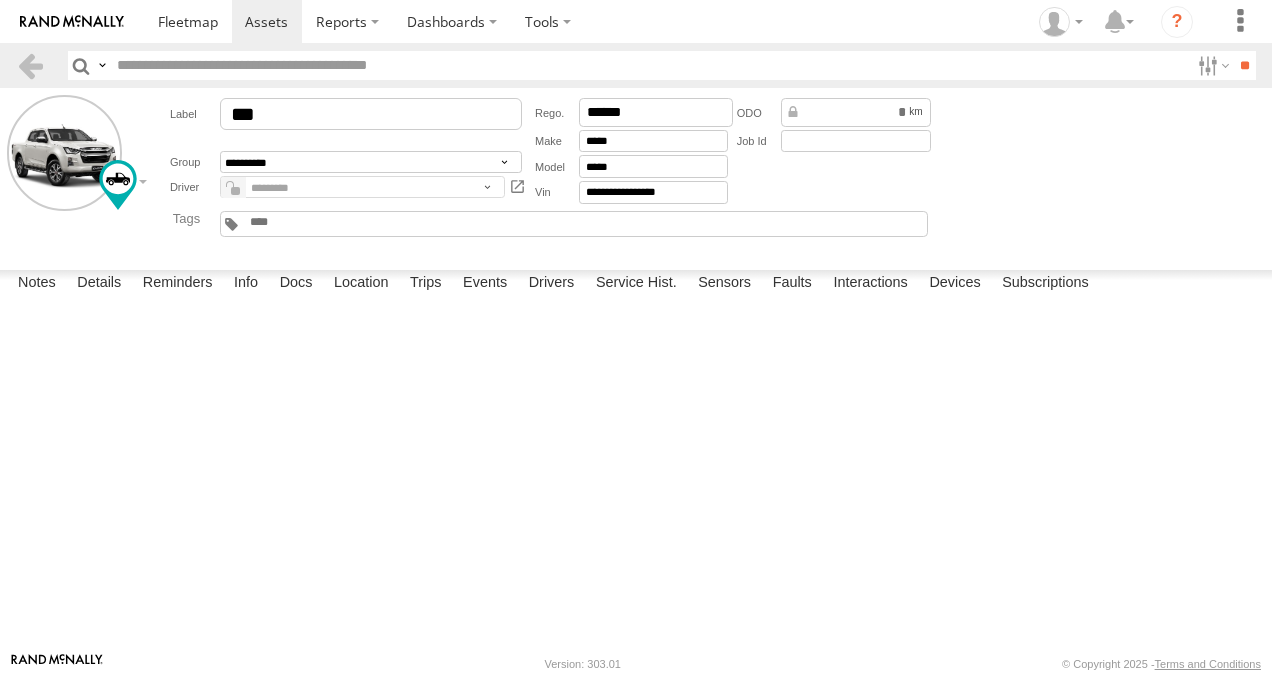 scroll, scrollTop: 0, scrollLeft: 0, axis: both 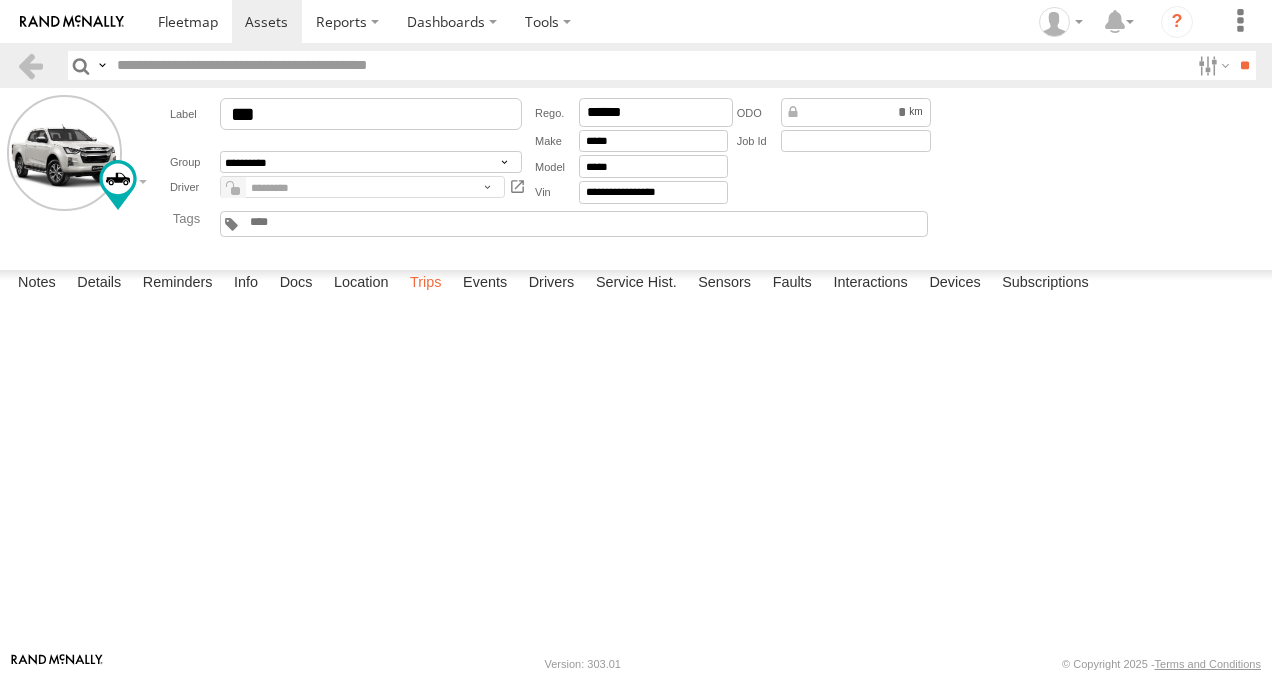 click on "Trips" at bounding box center (426, 284) 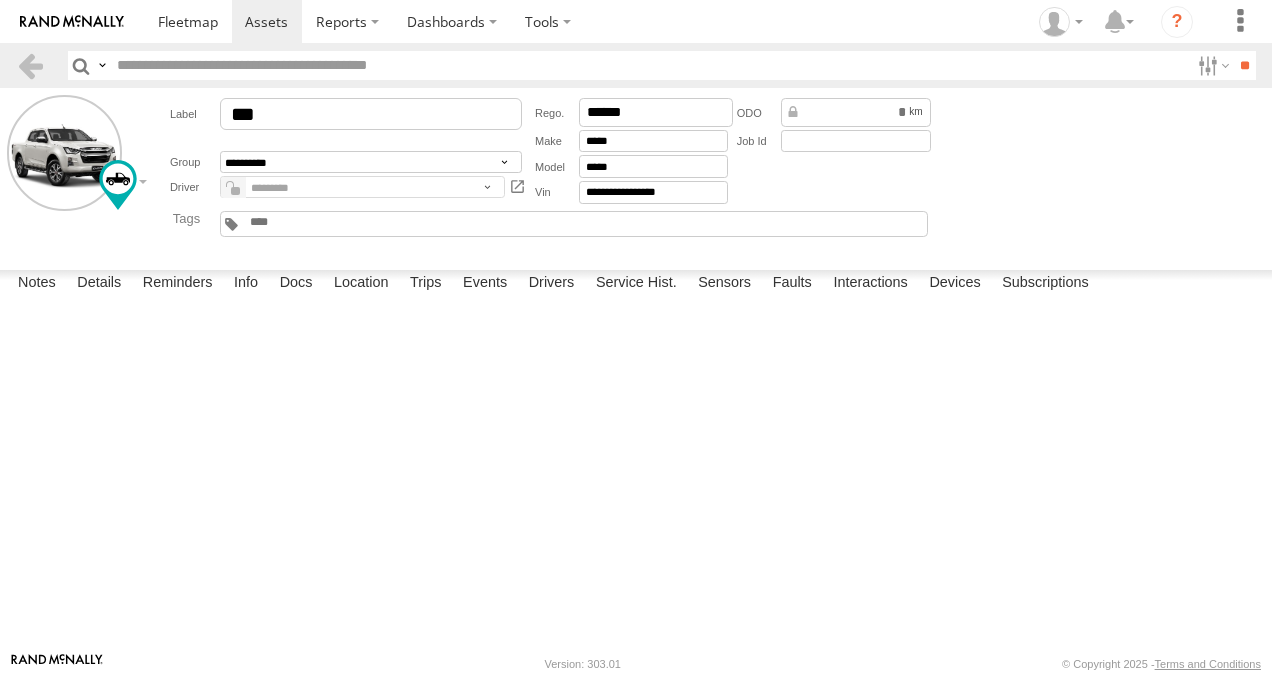 scroll, scrollTop: 0, scrollLeft: 0, axis: both 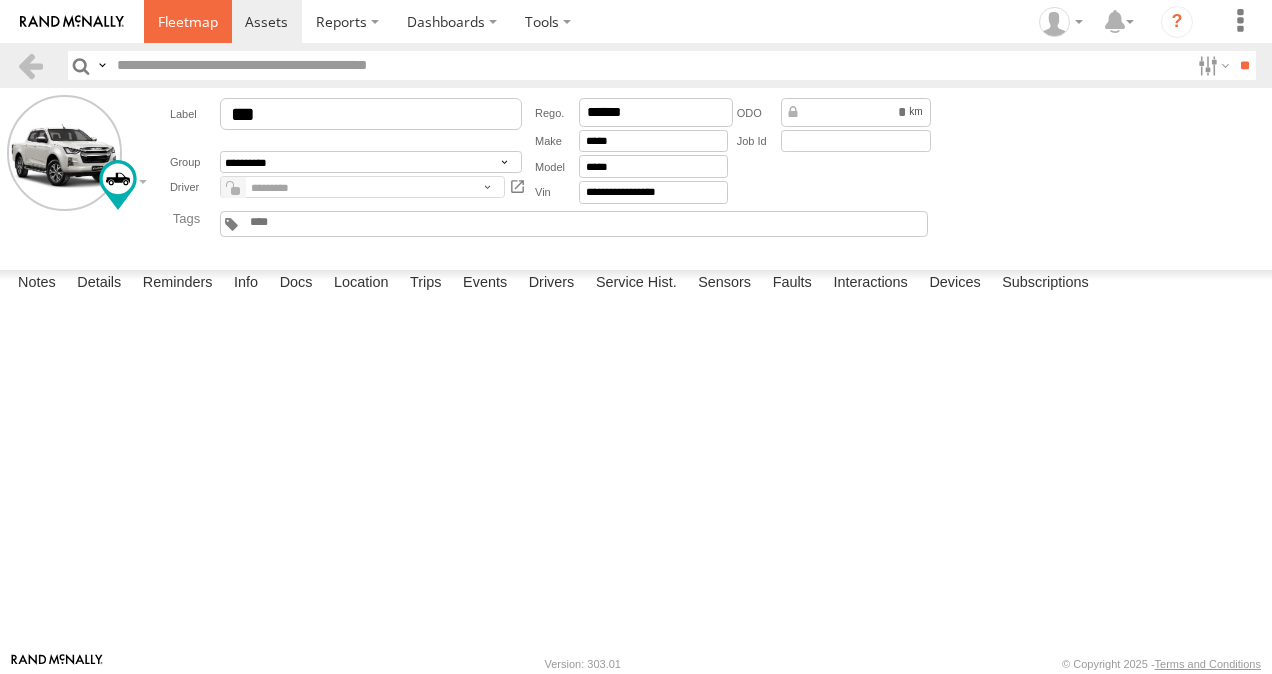 click at bounding box center (188, 21) 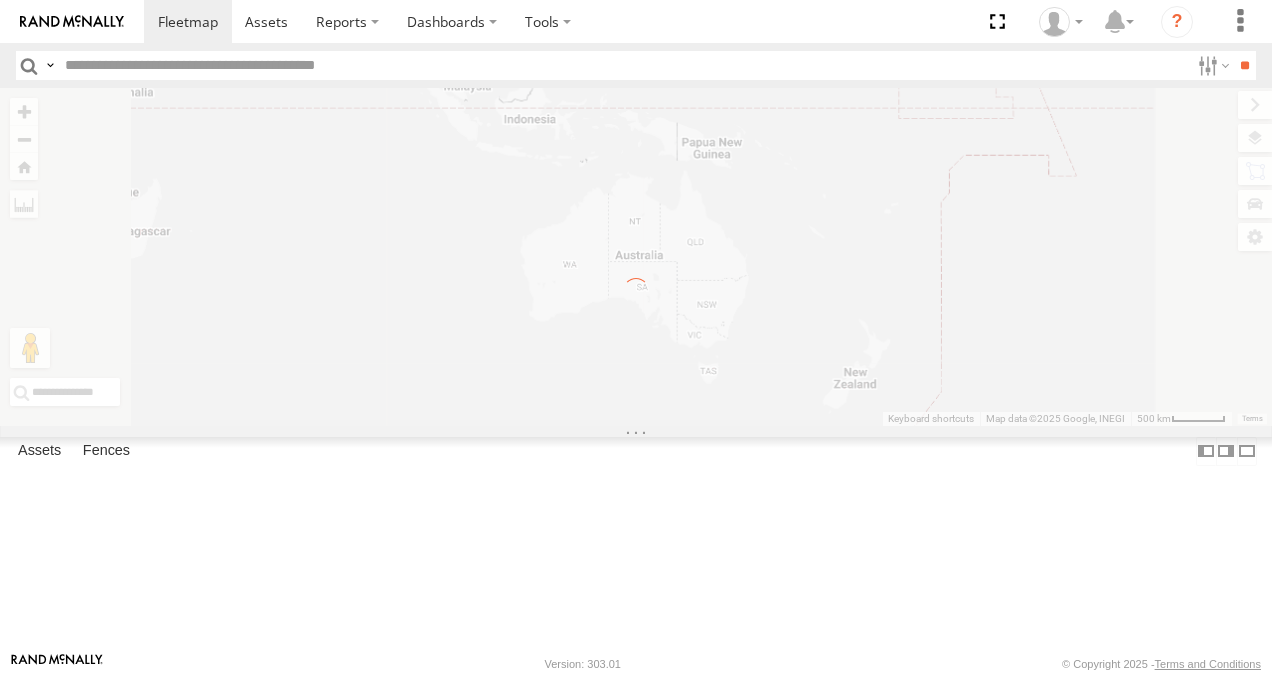 scroll, scrollTop: 0, scrollLeft: 0, axis: both 